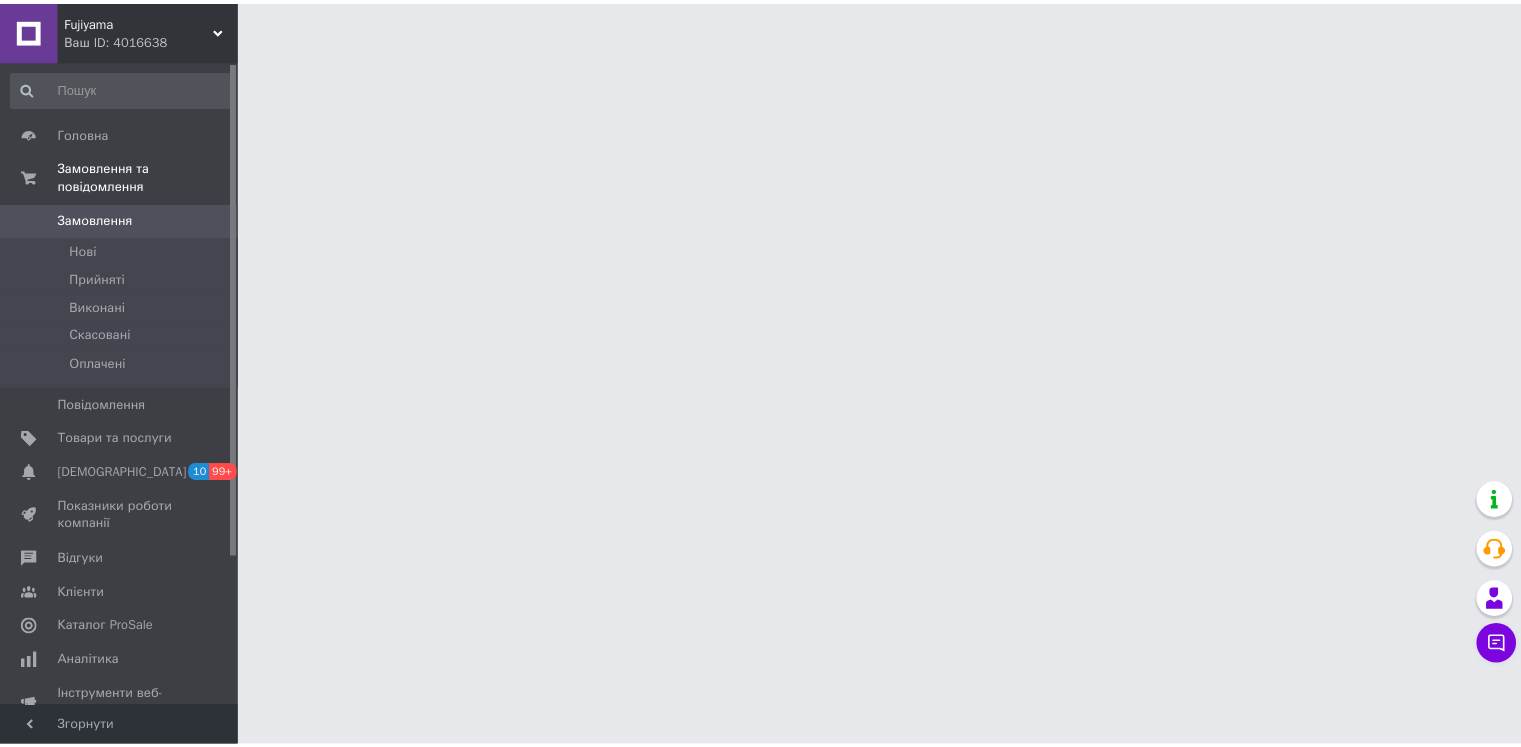 scroll, scrollTop: 0, scrollLeft: 0, axis: both 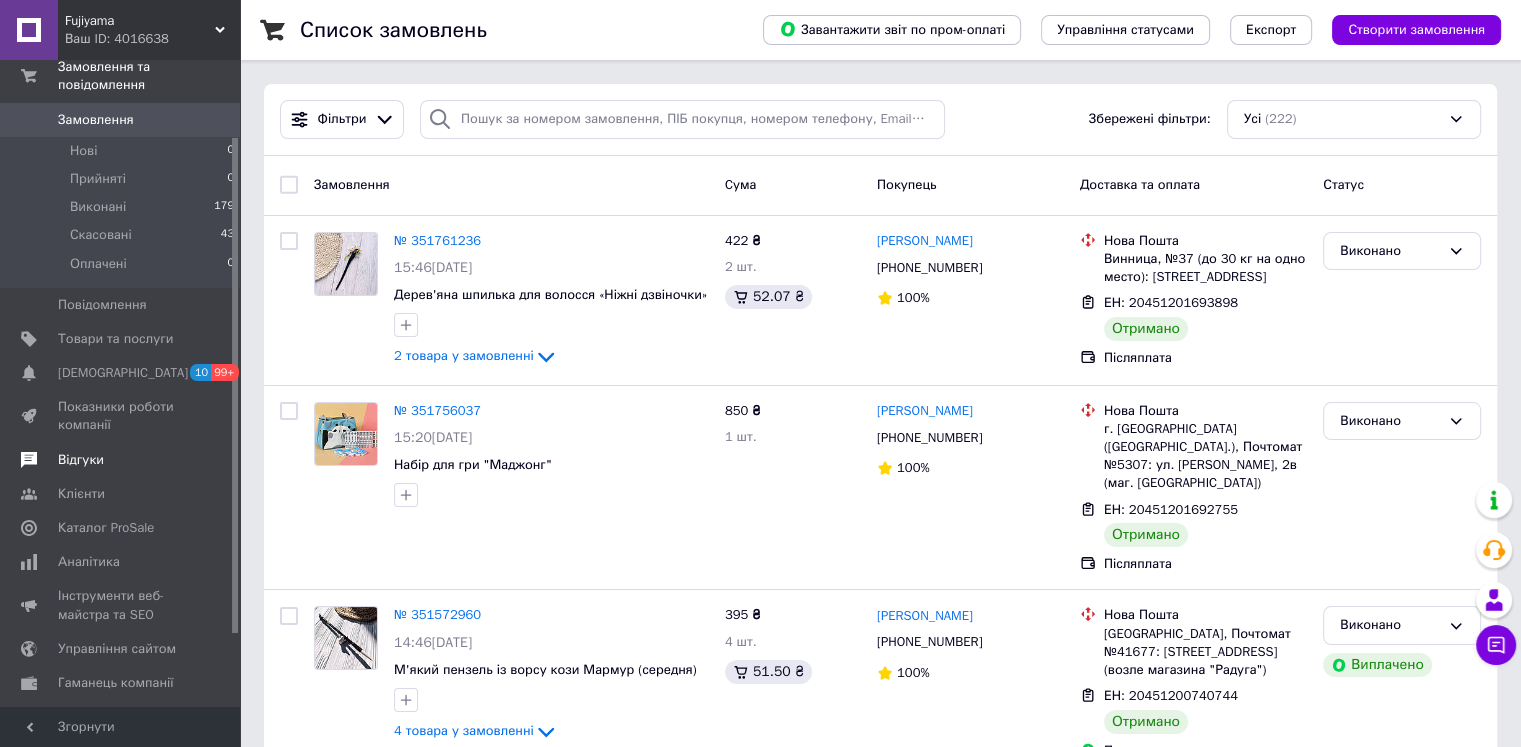 click on "Відгуки" at bounding box center [121, 460] 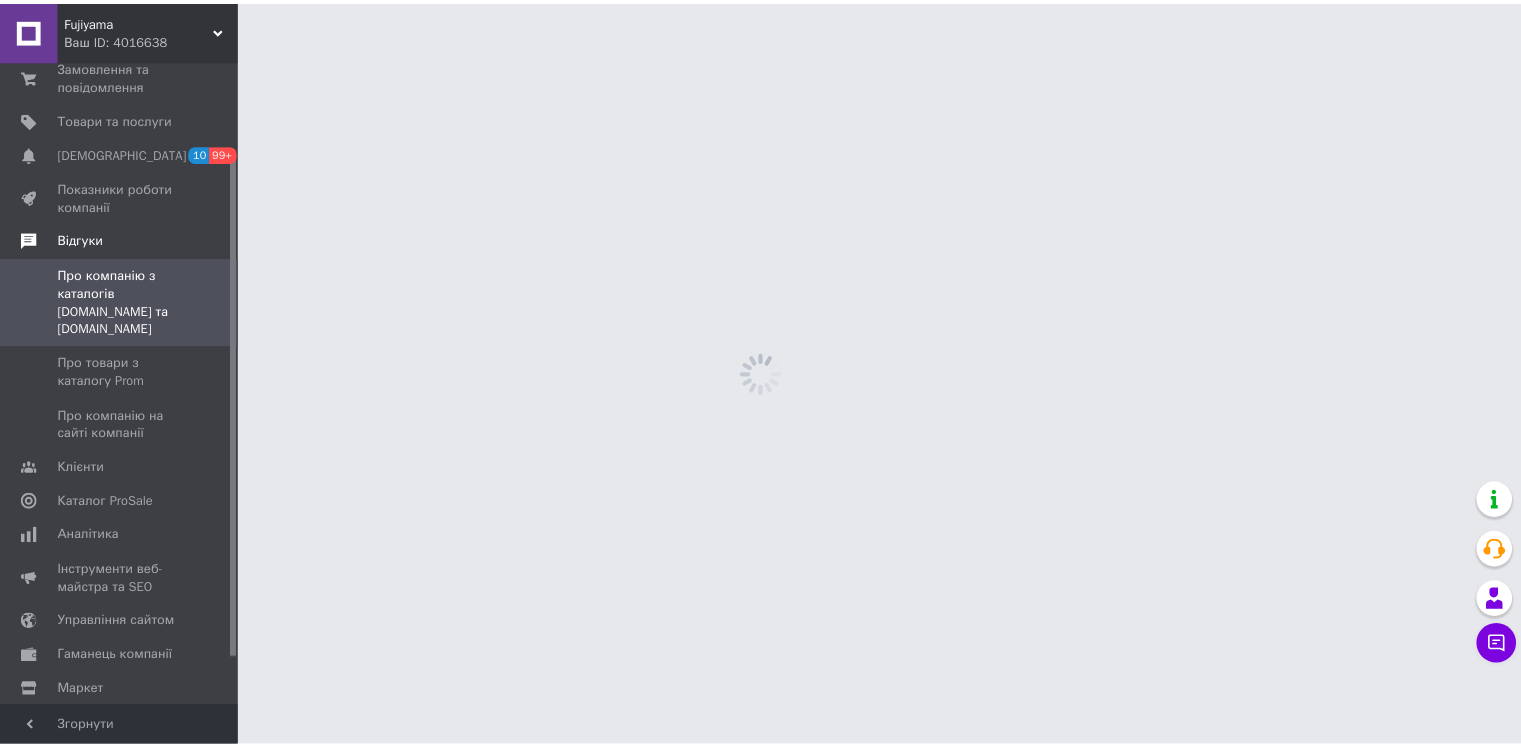 scroll, scrollTop: 109, scrollLeft: 0, axis: vertical 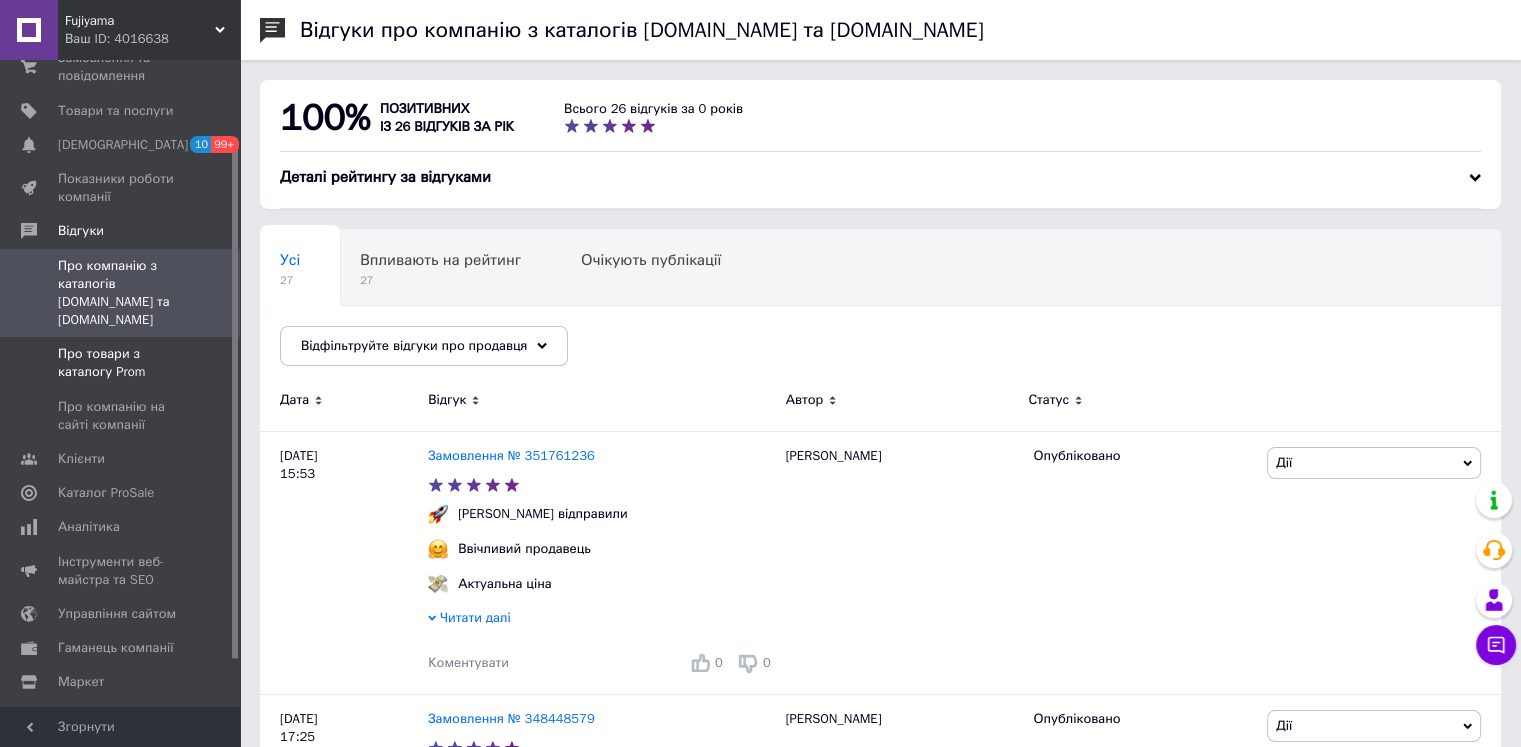 click on "Про товари з каталогу Prom" at bounding box center [121, 363] 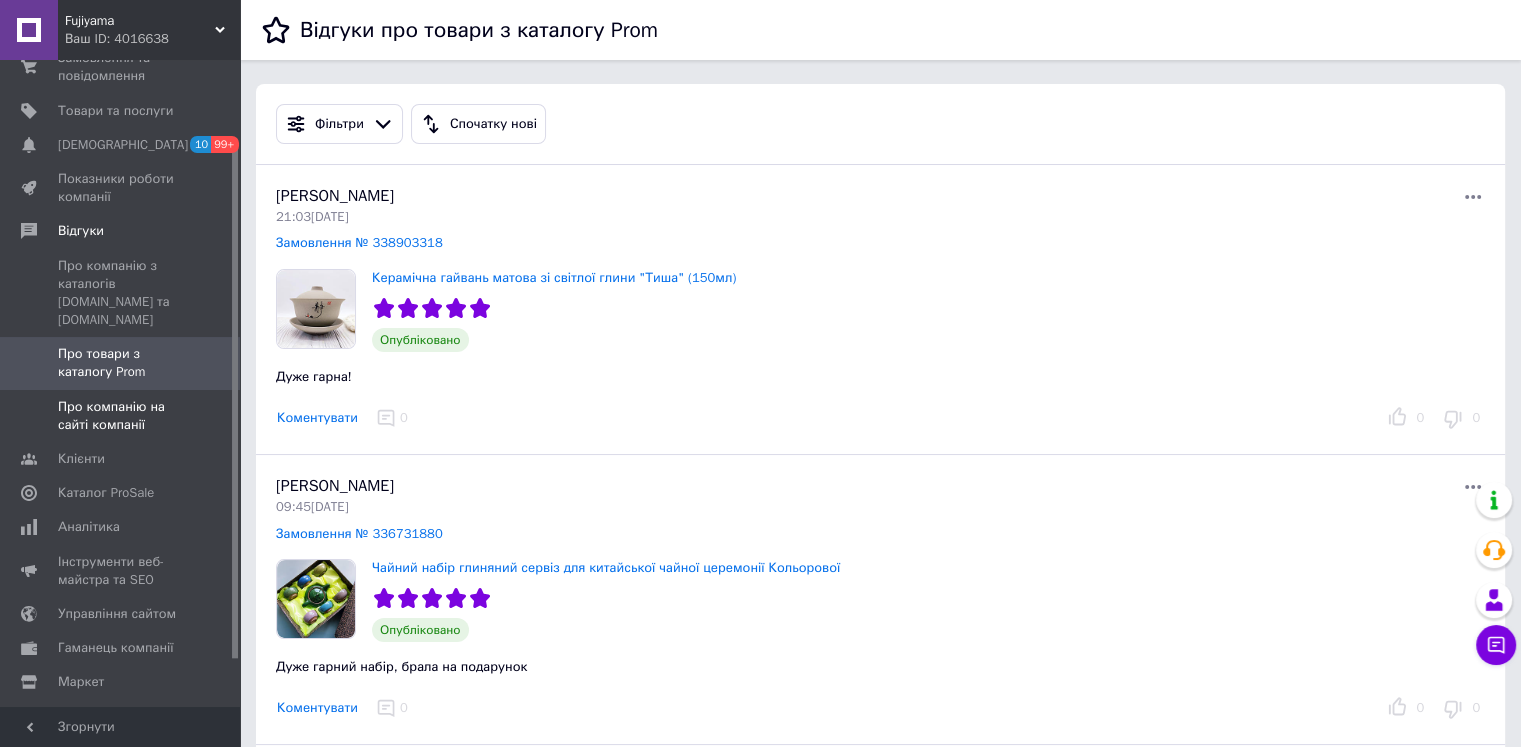 click on "Про компанію на сайті компанії" at bounding box center [121, 416] 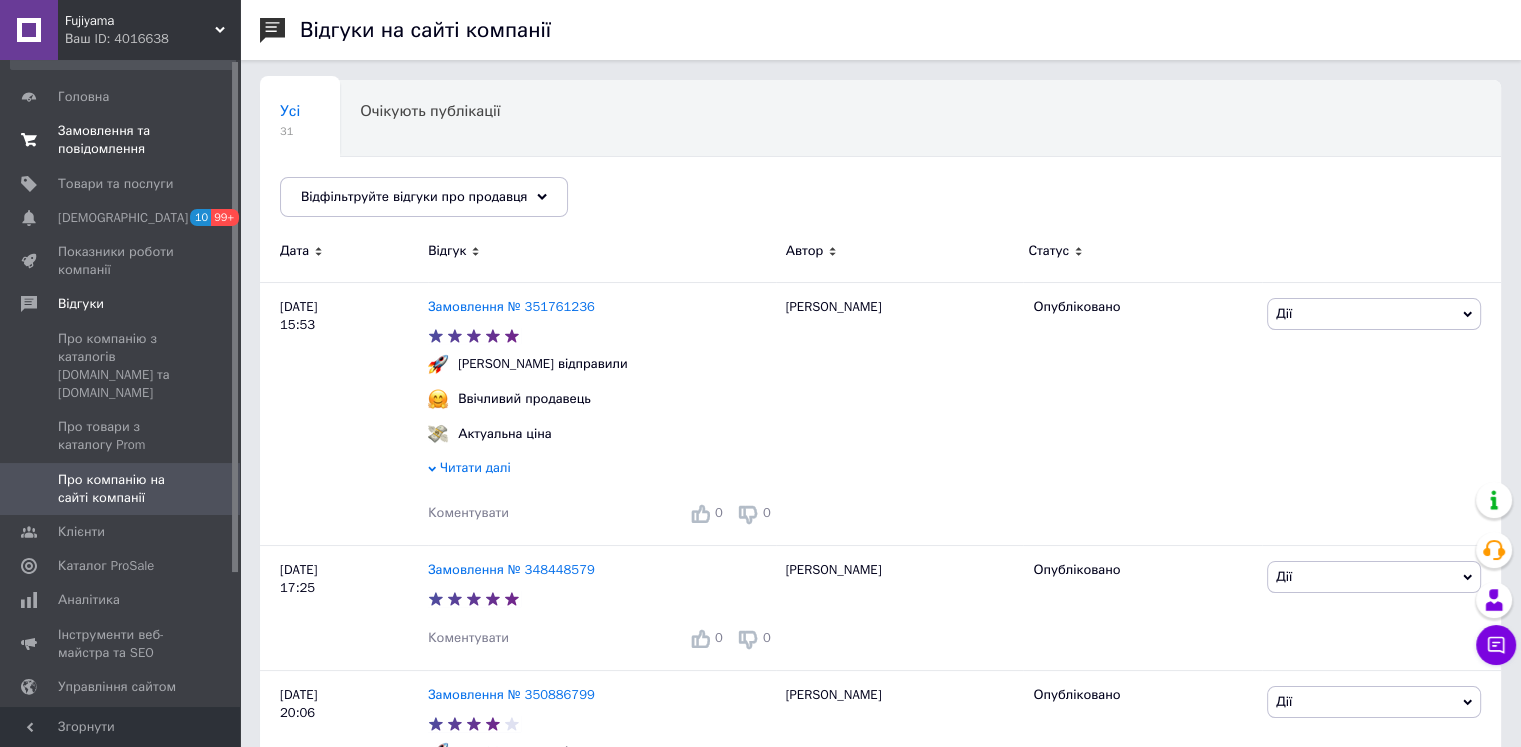 scroll, scrollTop: 0, scrollLeft: 0, axis: both 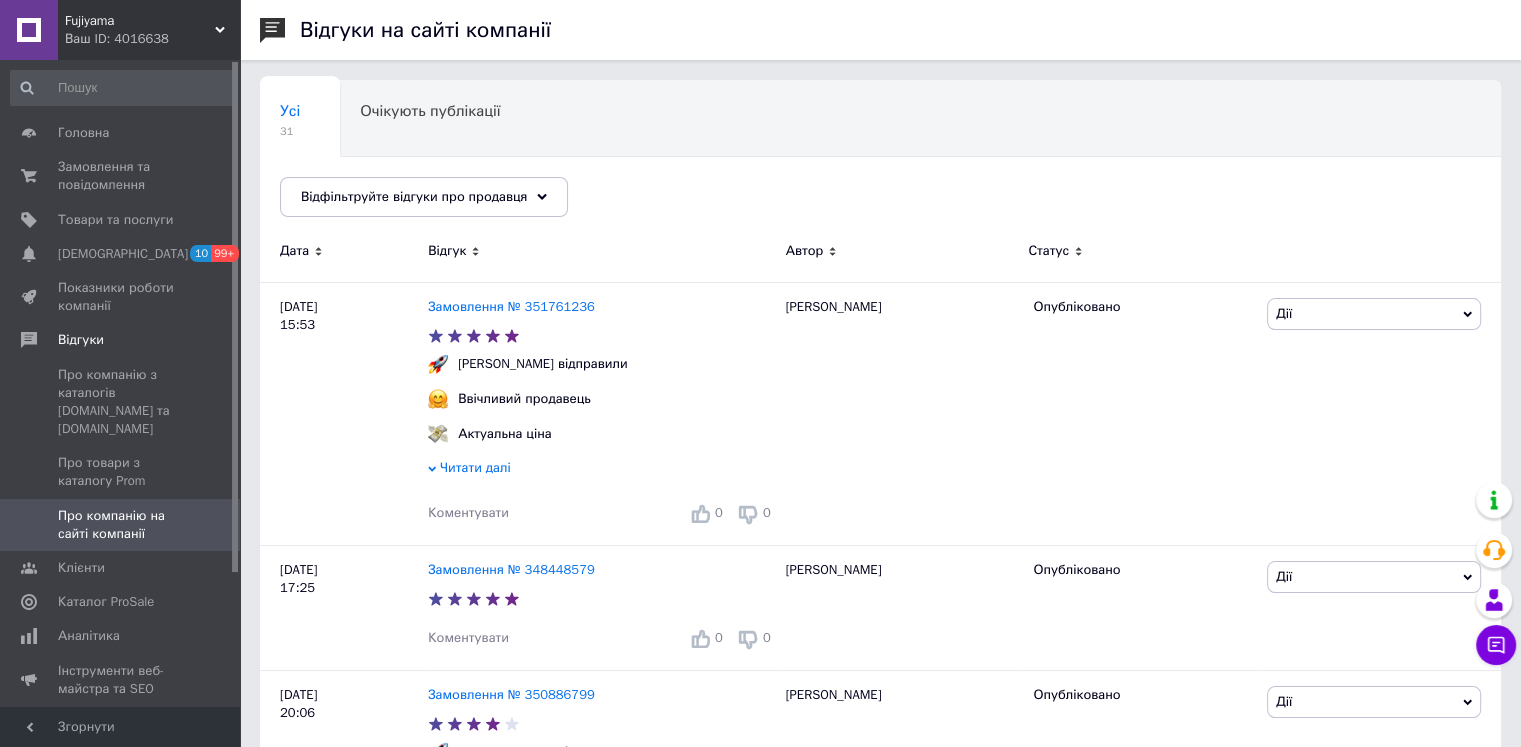 click on "Fujiyama Ваш ID: 4016638" at bounding box center [149, 30] 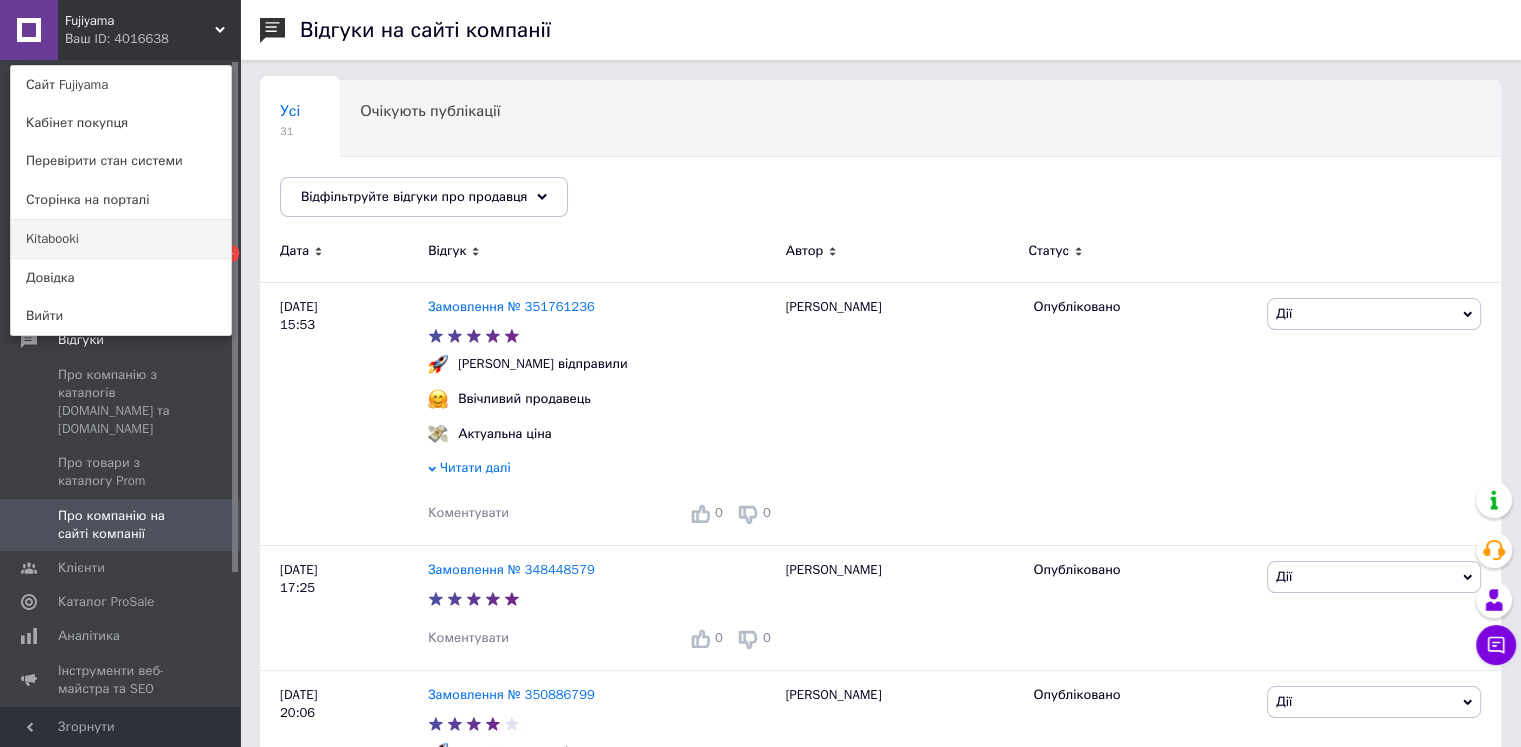 click on "Kitabooki" at bounding box center (121, 239) 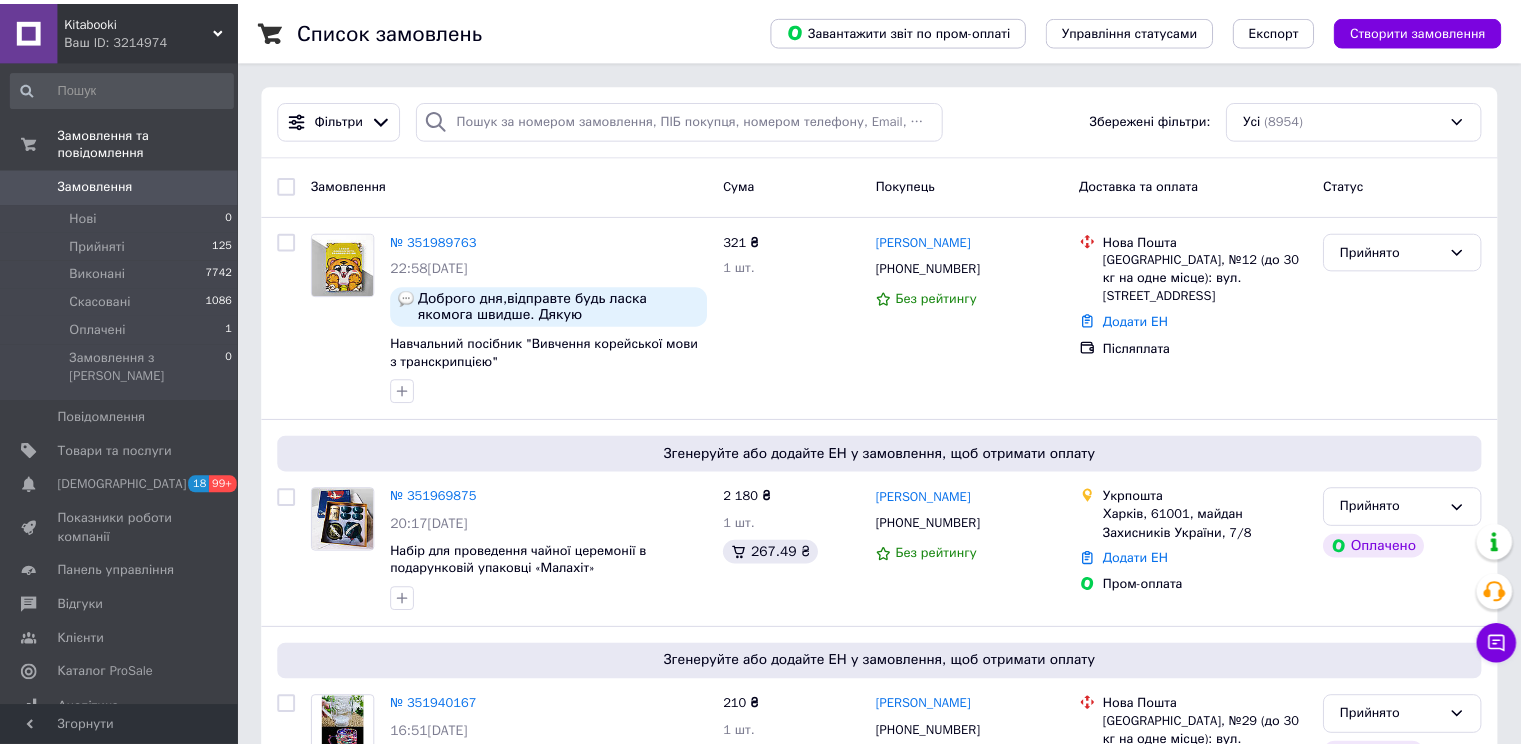 scroll, scrollTop: 0, scrollLeft: 0, axis: both 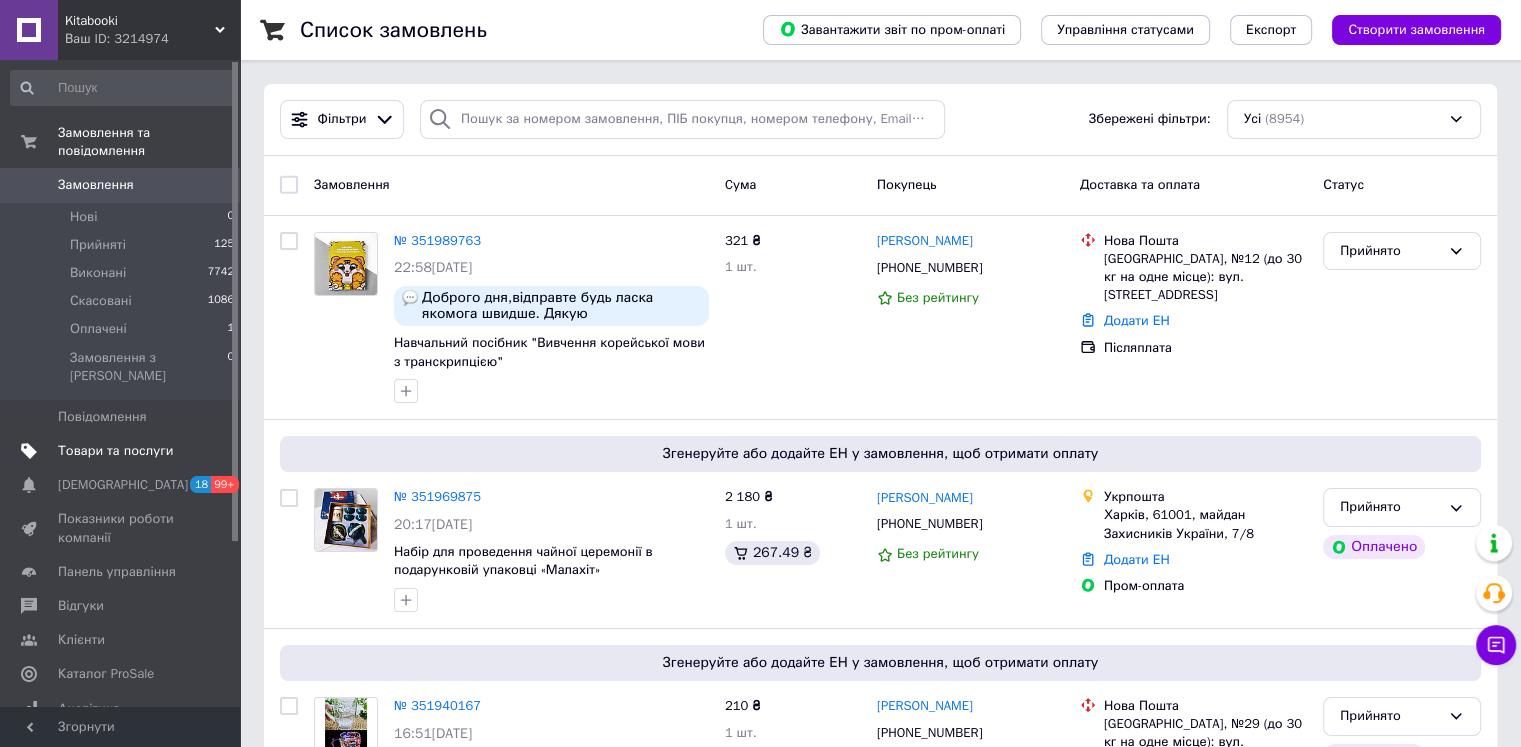 click on "Товари та послуги" at bounding box center (123, 451) 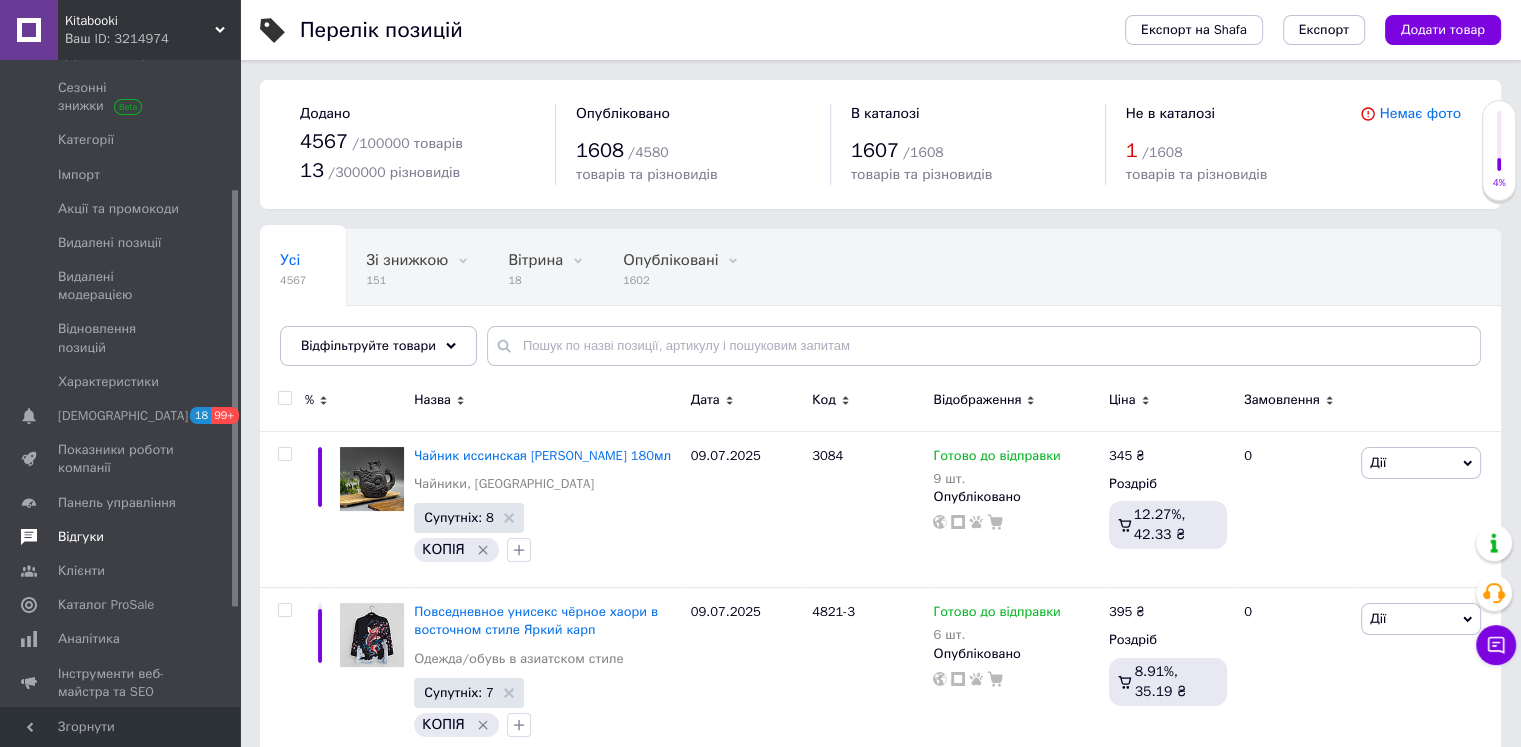 click on "Відгуки" at bounding box center (81, 537) 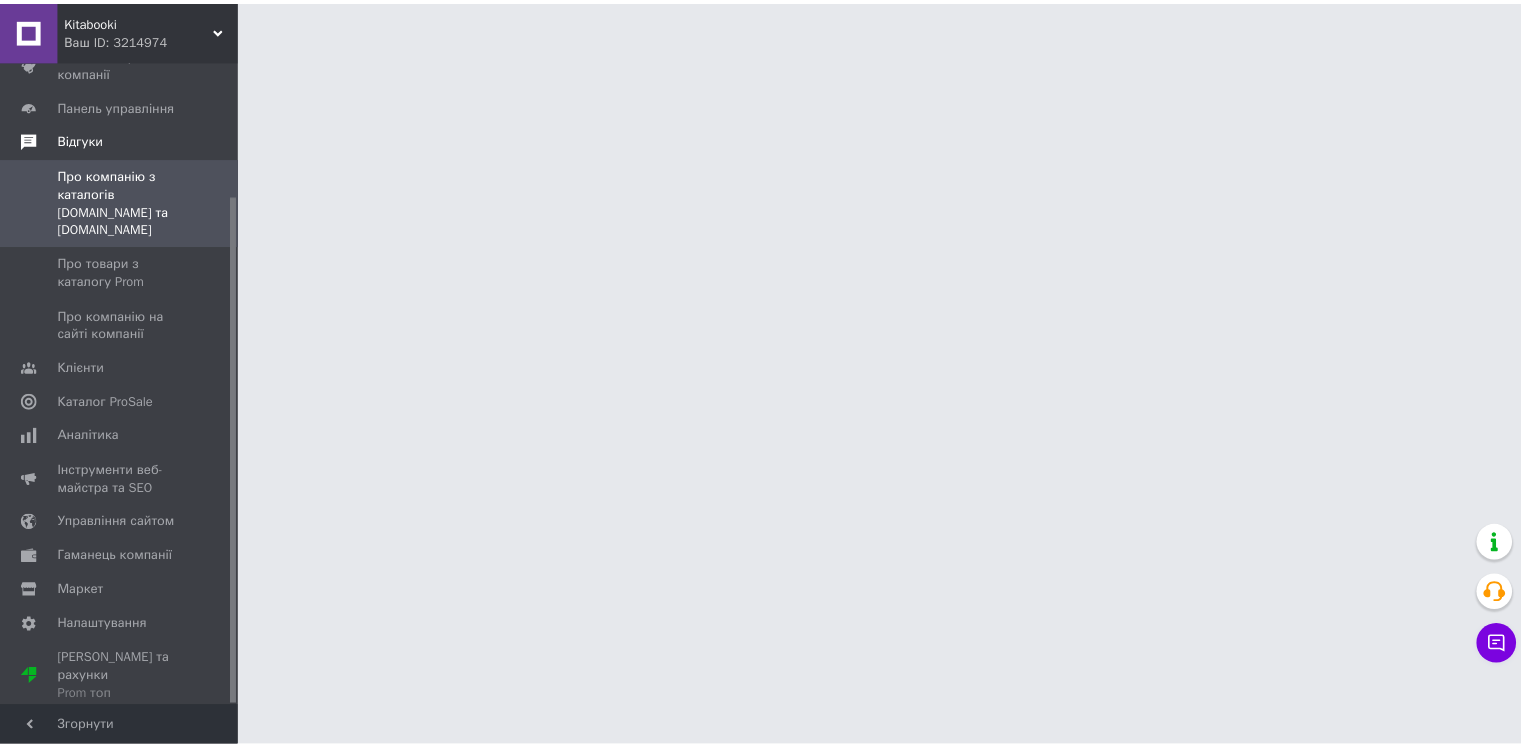 scroll, scrollTop: 169, scrollLeft: 0, axis: vertical 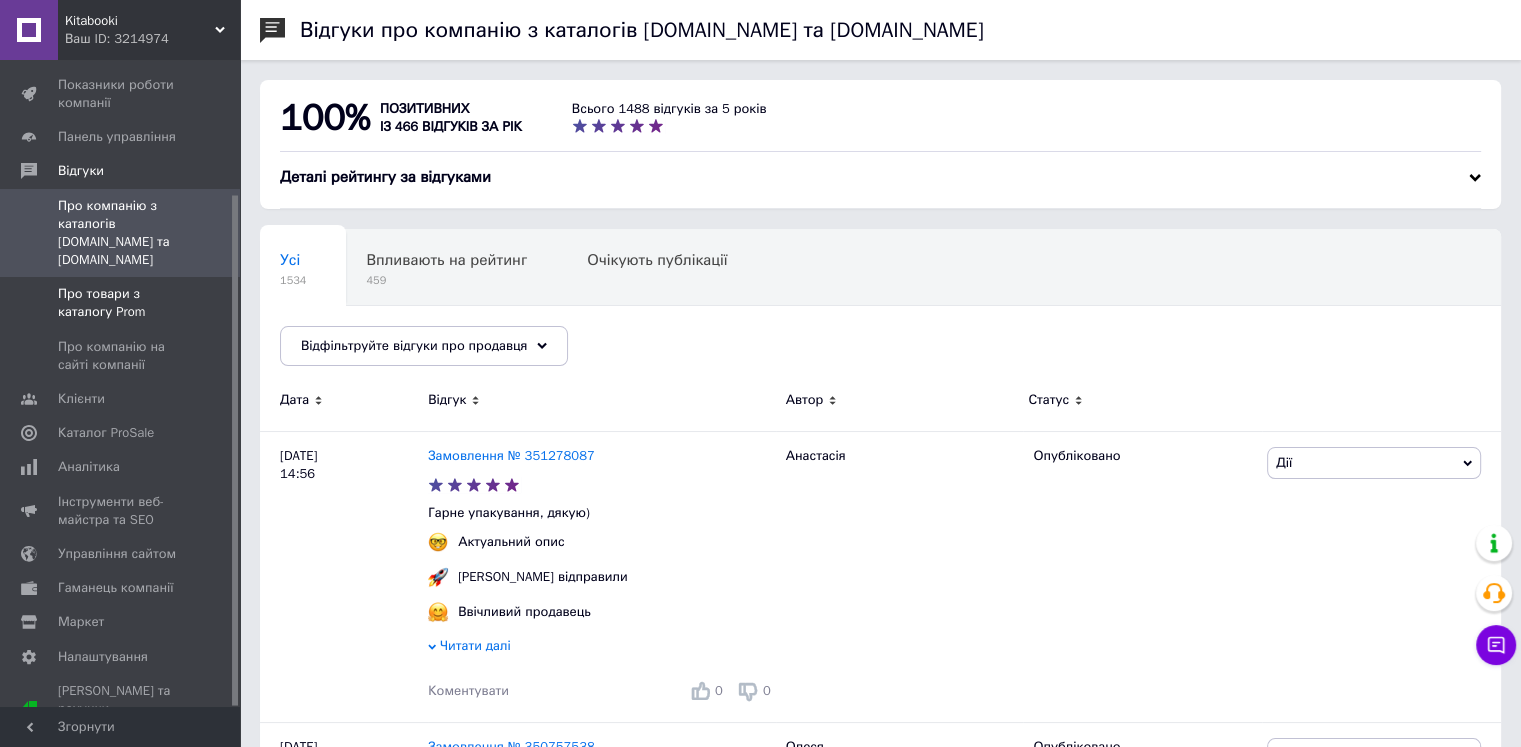 click on "Про товари з каталогу Prom" at bounding box center (123, 303) 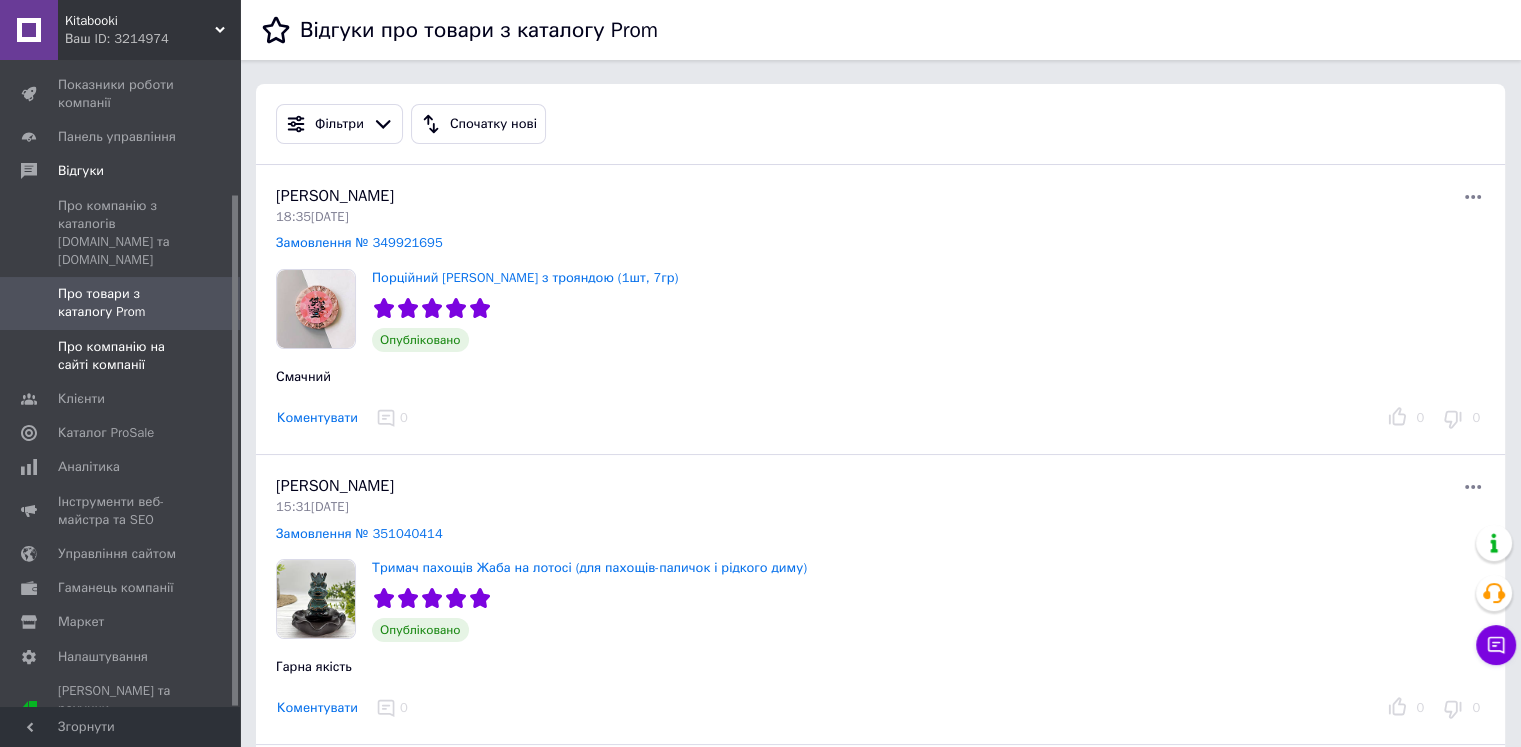 click on "Про компанію на сайті компанії" at bounding box center [121, 356] 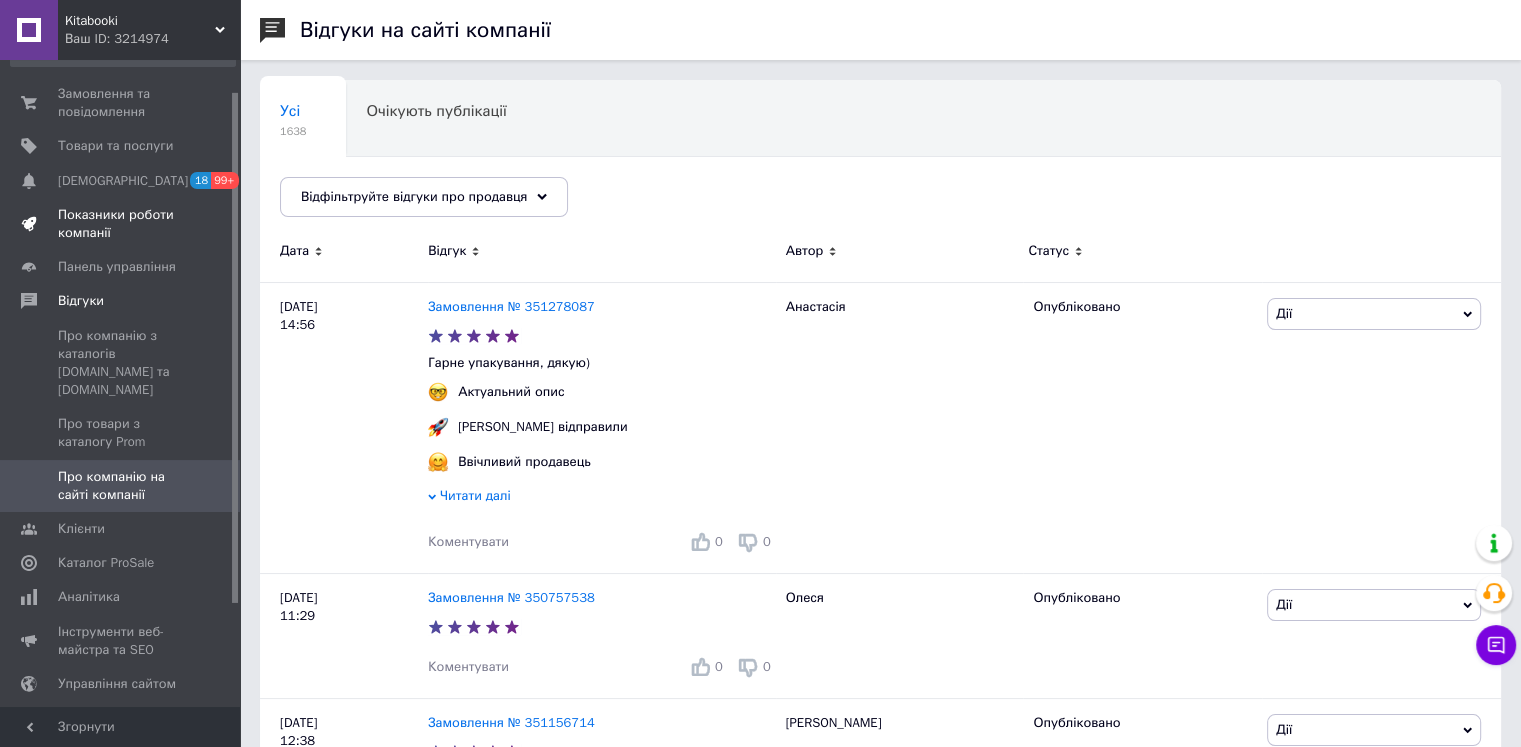 scroll, scrollTop: 0, scrollLeft: 0, axis: both 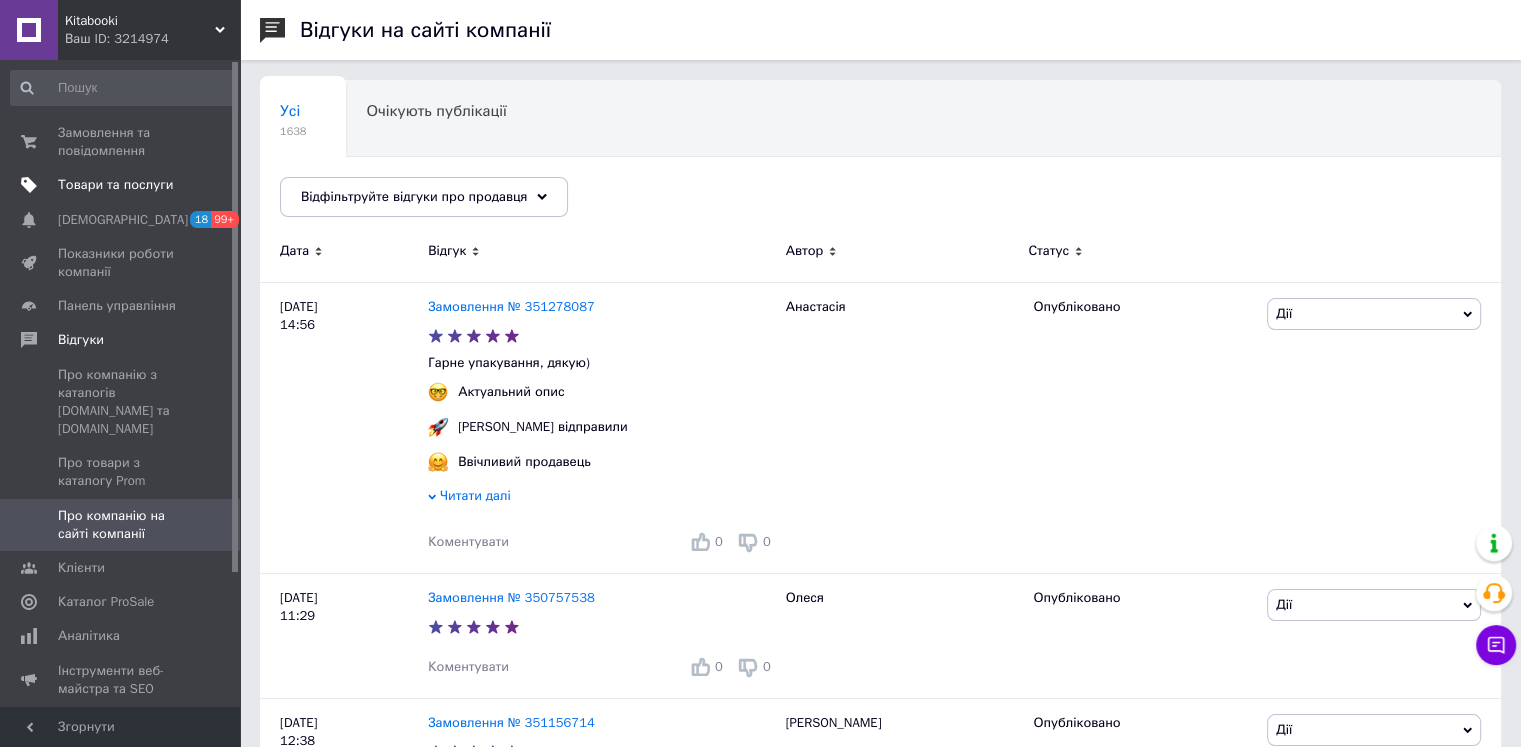 click on "Товари та послуги" at bounding box center [115, 185] 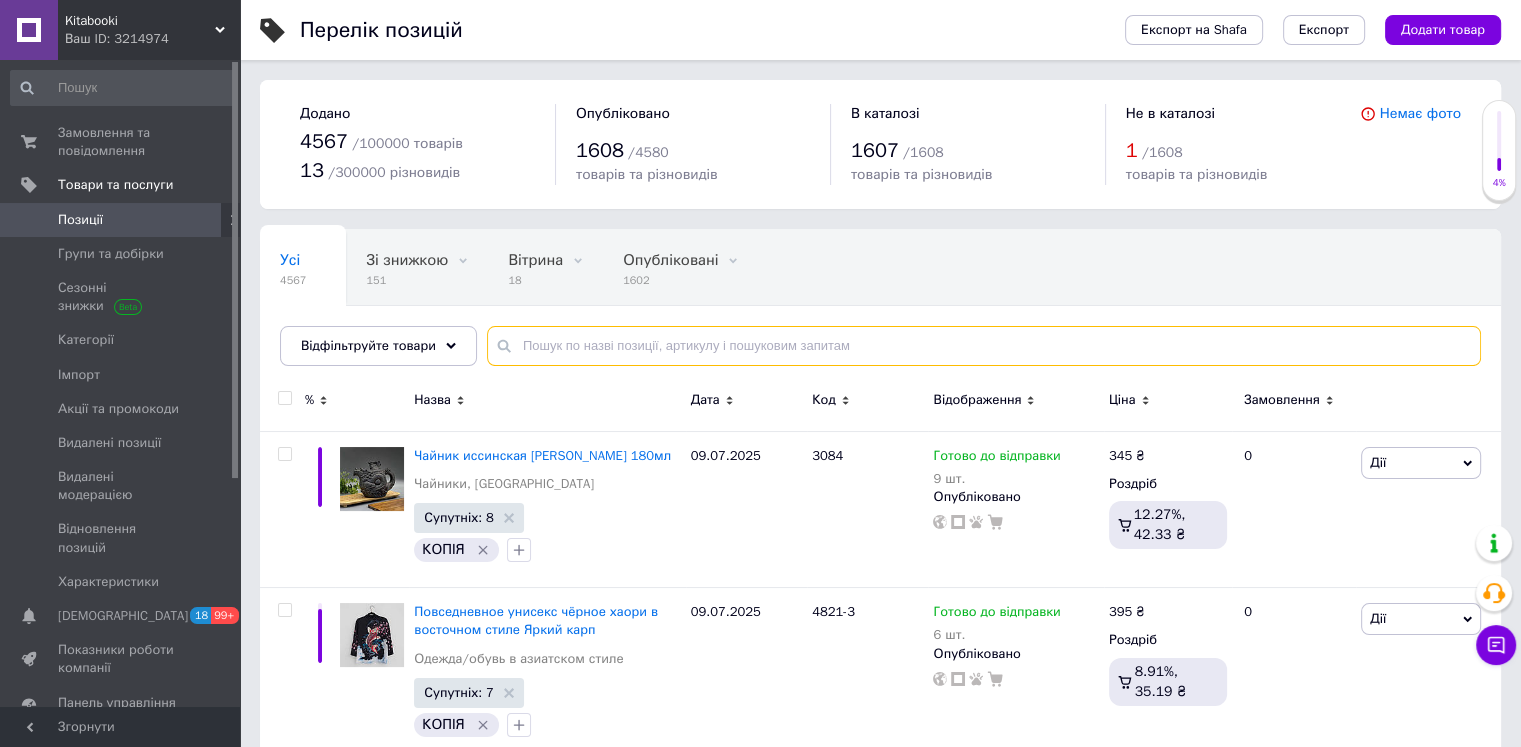 click at bounding box center [984, 346] 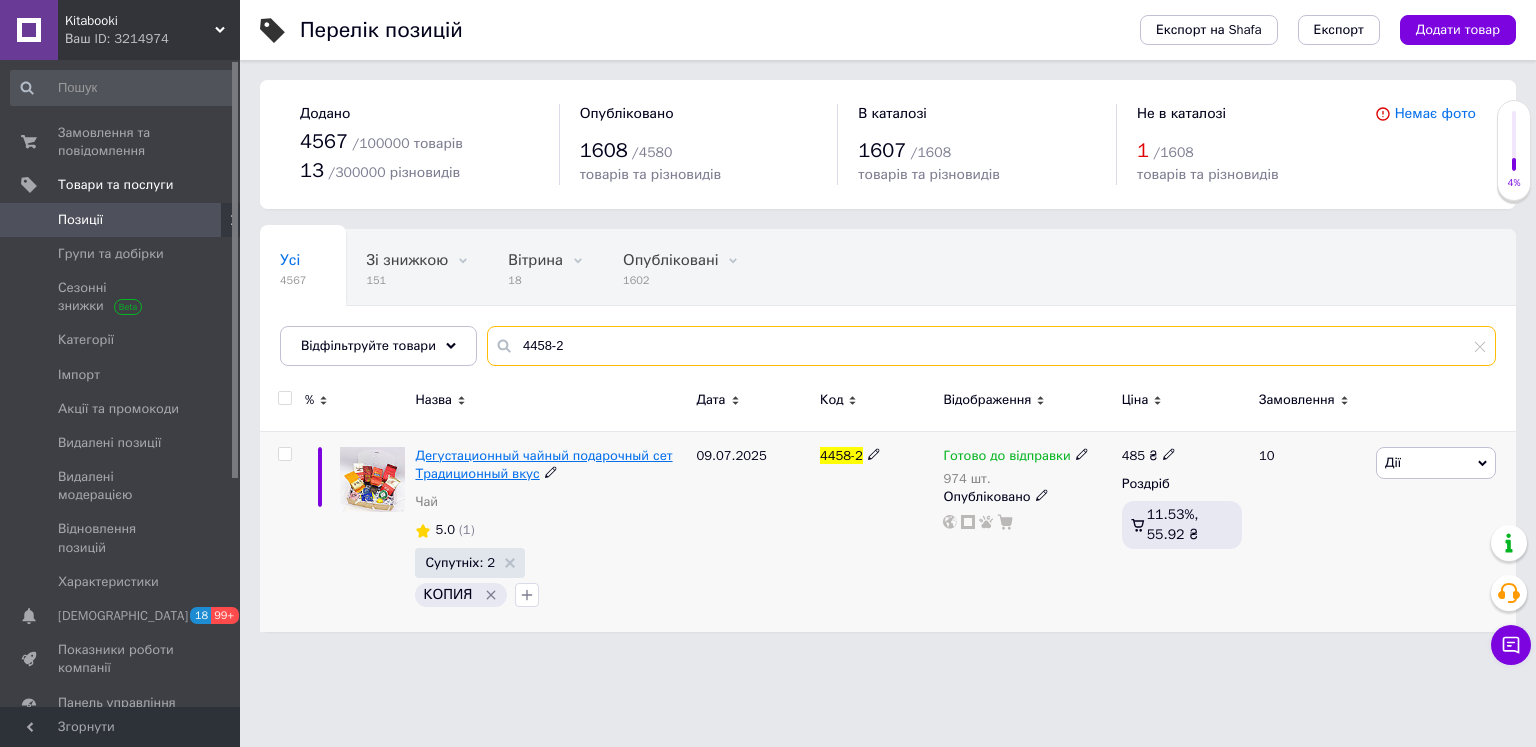 type on "4458-2" 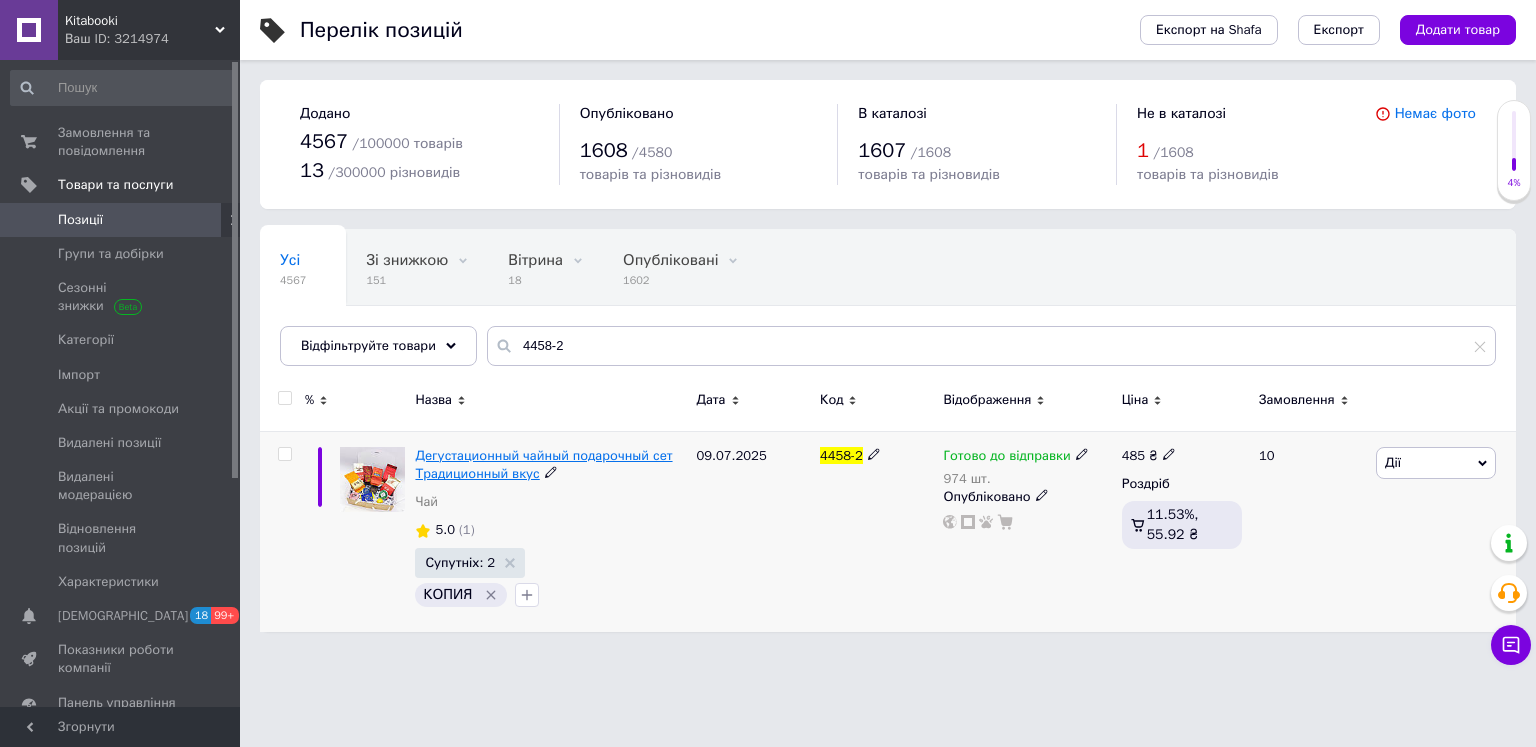 click on "Дегустационный чайный подарочный сет Традиционный вкус" at bounding box center (543, 464) 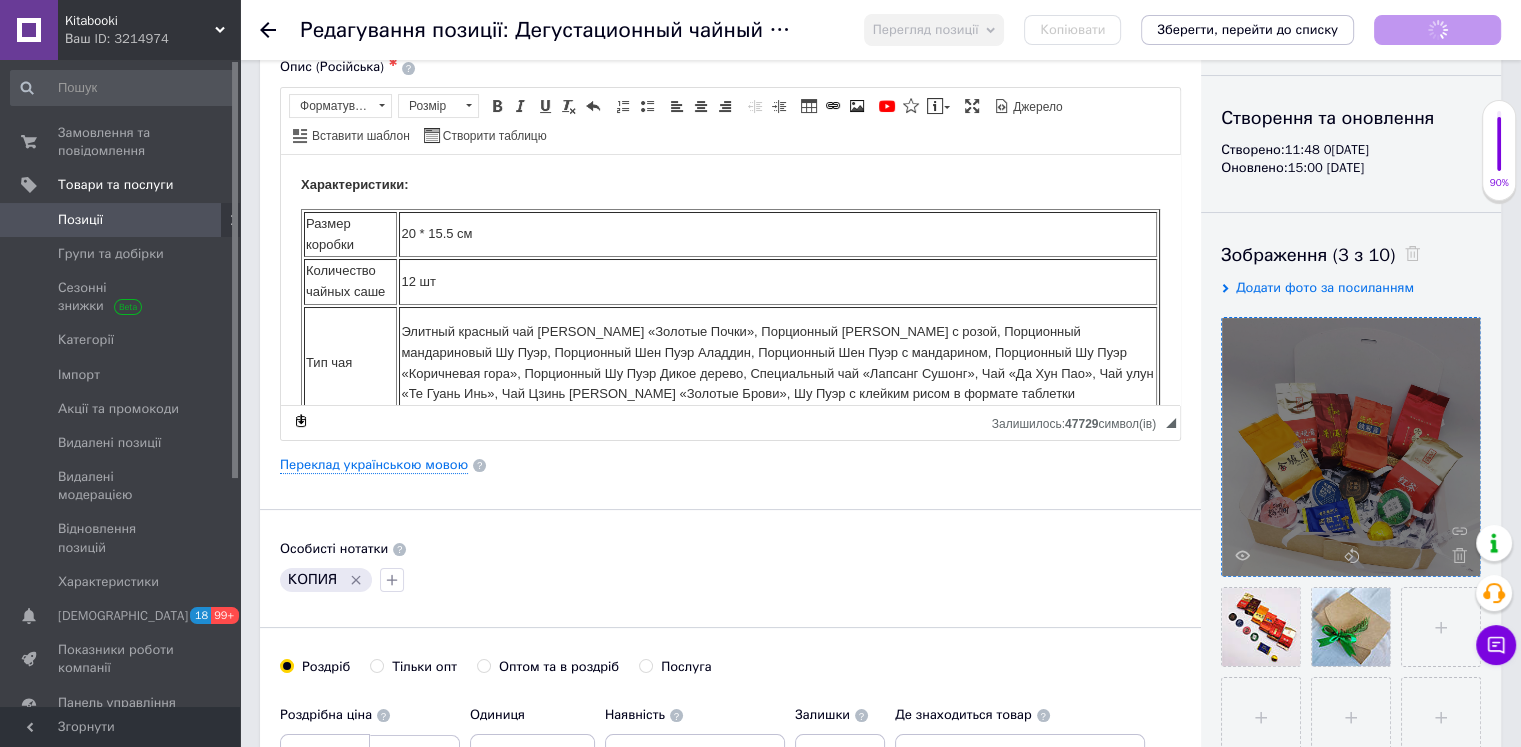 scroll, scrollTop: 200, scrollLeft: 0, axis: vertical 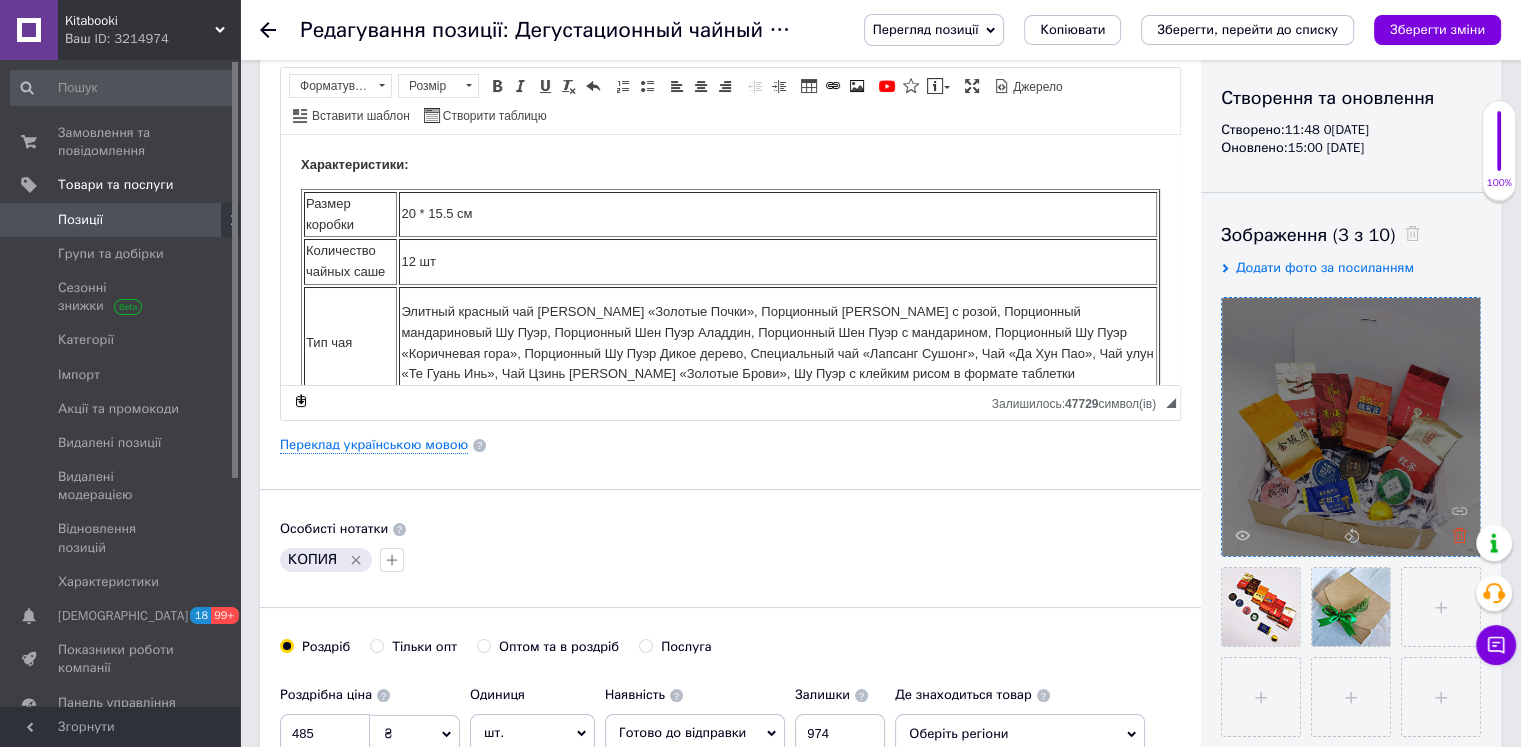 click 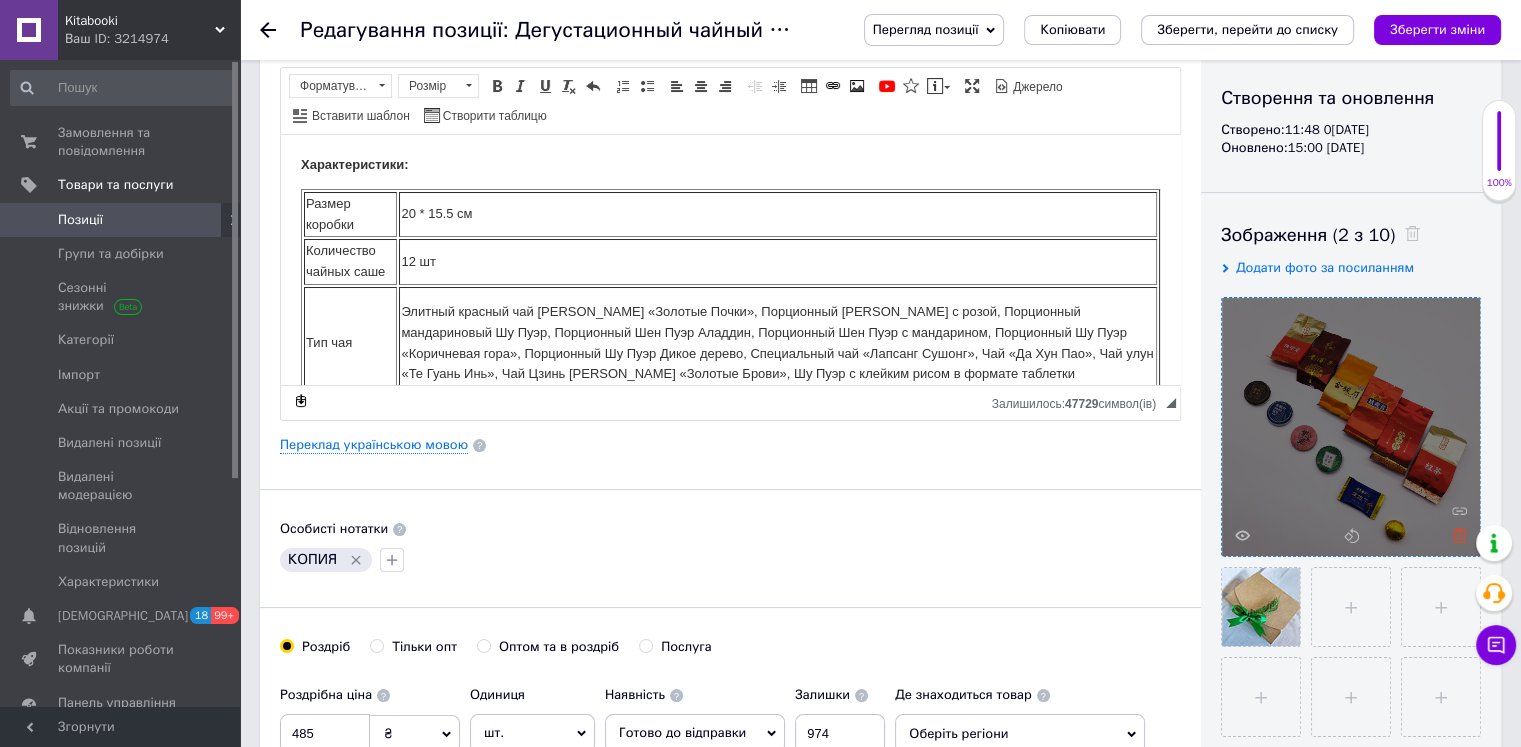 click 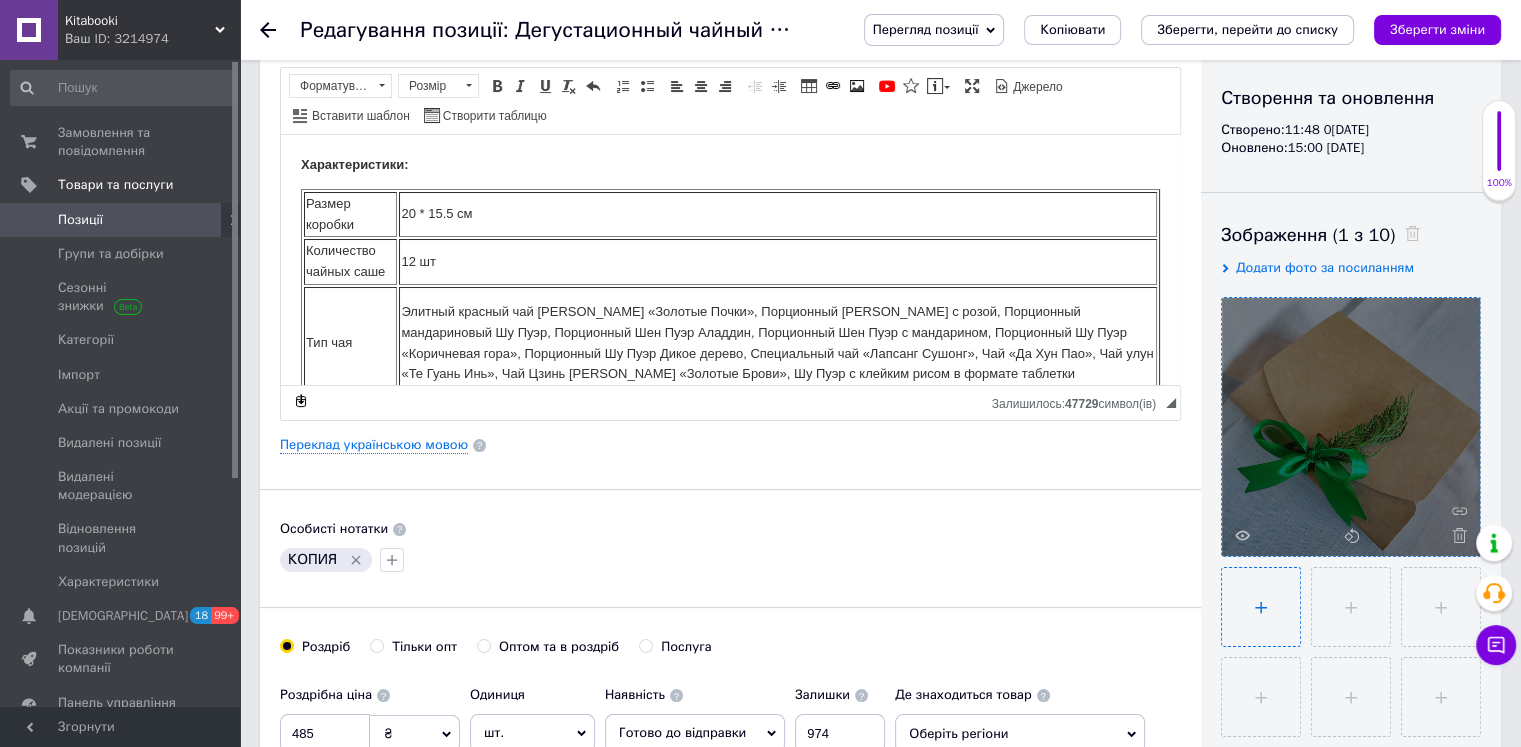 click at bounding box center (1261, 607) 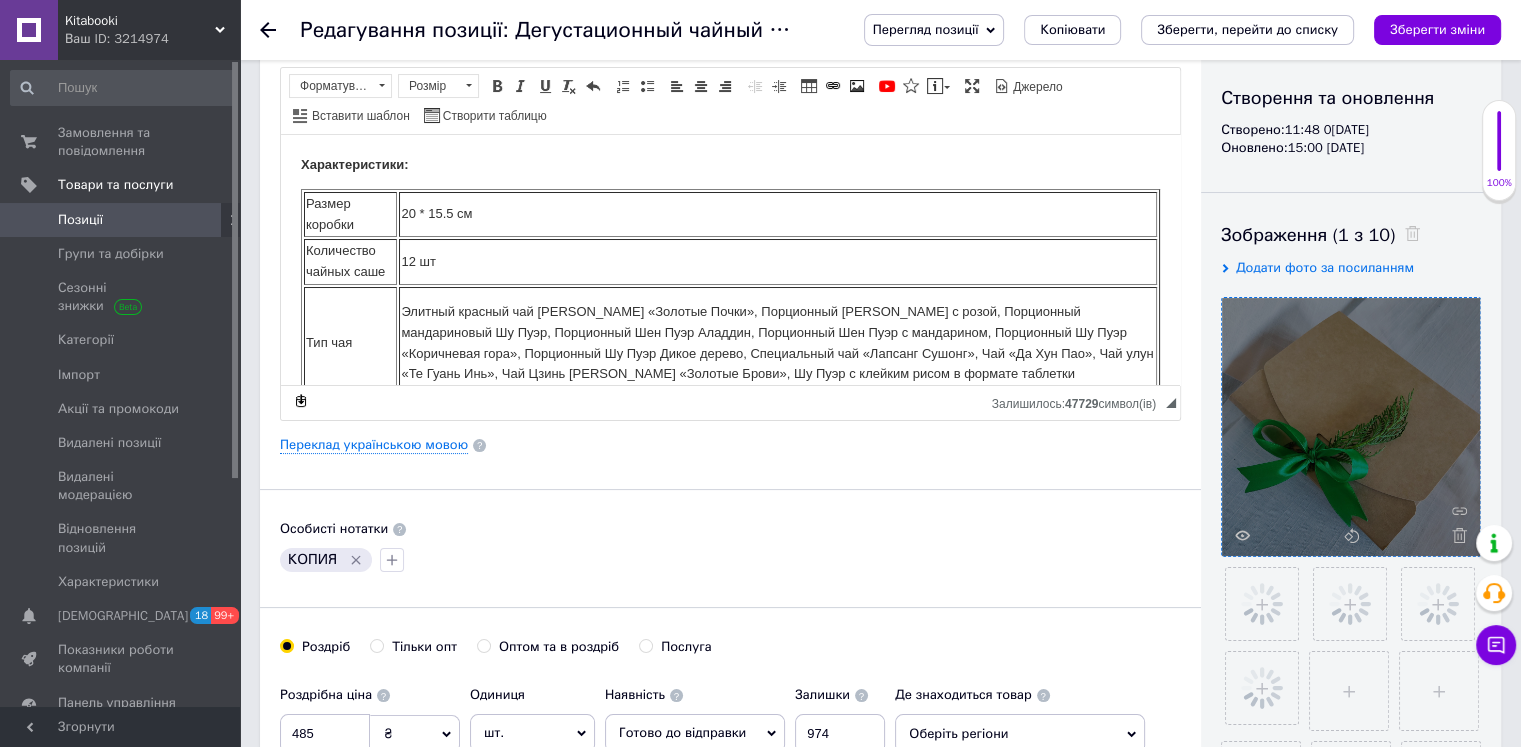 click on "Основна інформація Назва позиції (Російська) ✱ Дегустационный чайный подарочный сет Традиционный вкус Код/Артикул 4458-2 Опис (Російська) ✱ Характеристики:
Размер коробки
20 * 15.5 см
Количество чайных саше
12 шт
Тип чая
Вес чая
5 г
Описание:
Небольшая коробочка счастья — дегустационный подарочный бокс, который согреет душу и подарит наслаждение изысканными ароматами и вкусами китайской чайной традиции. Это не просто набор чая, это приглашение в мир гармонии, утончённости и удовольствия." at bounding box center (730, 435) 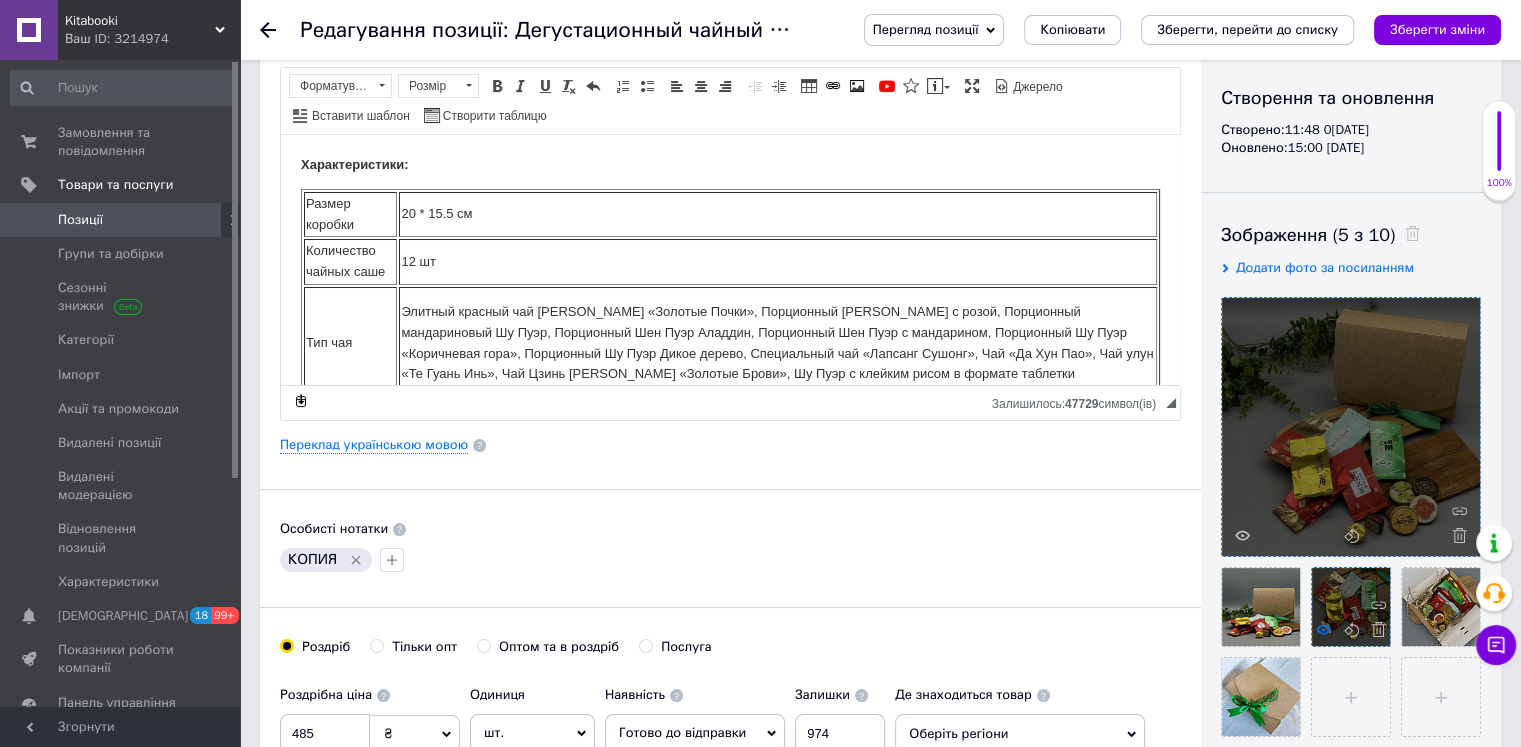 click 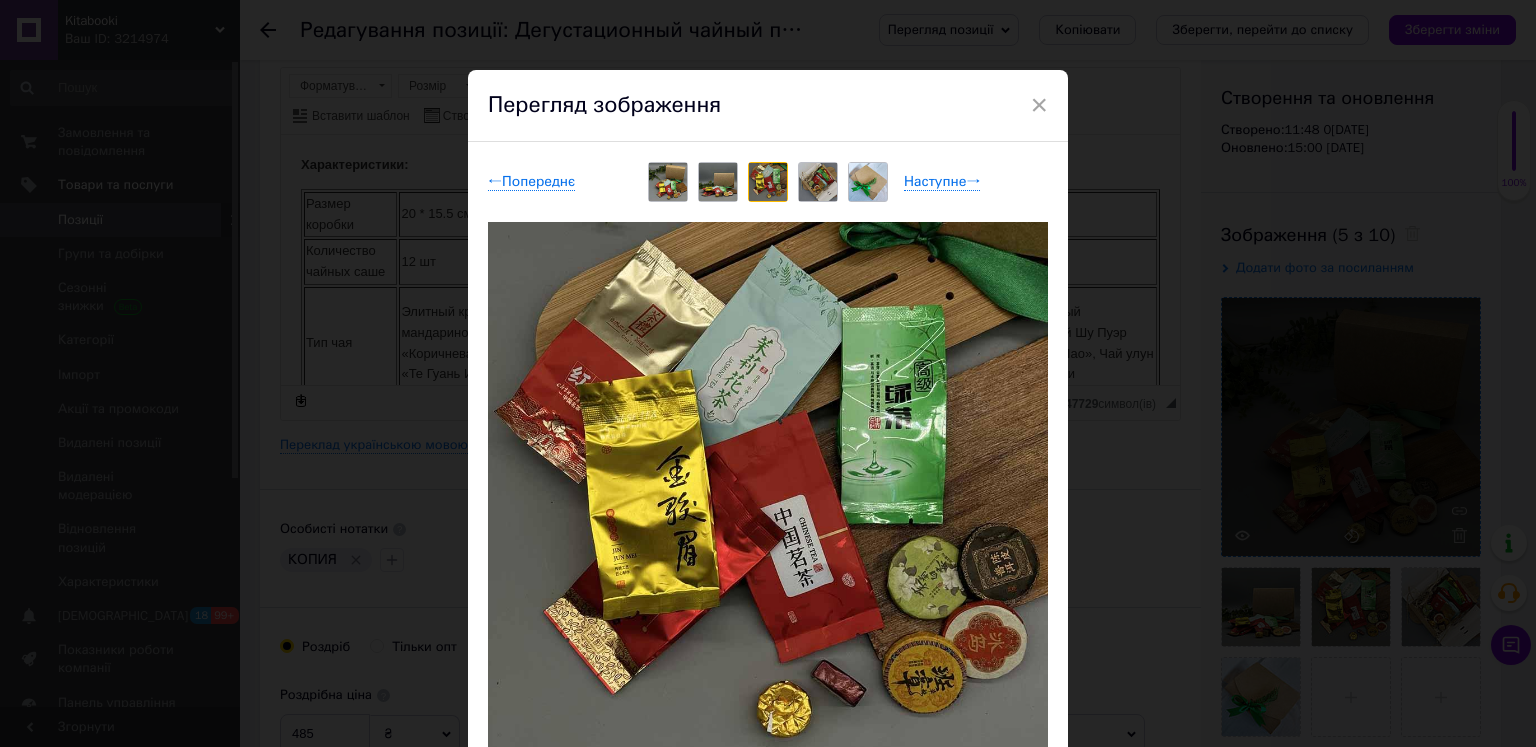 click on "← Попереднє Наступне →" at bounding box center (768, 182) 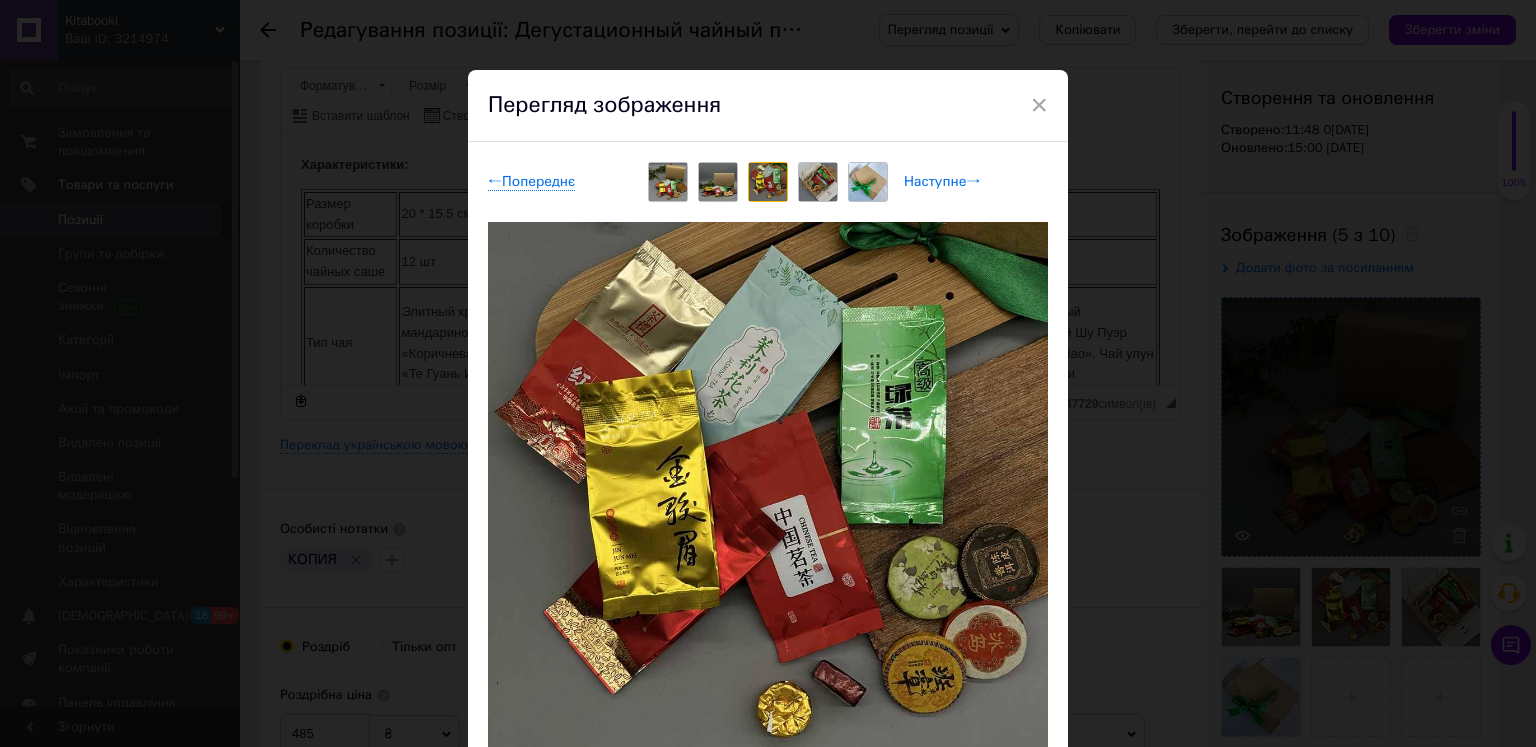 click on "Наступне →" at bounding box center [942, 182] 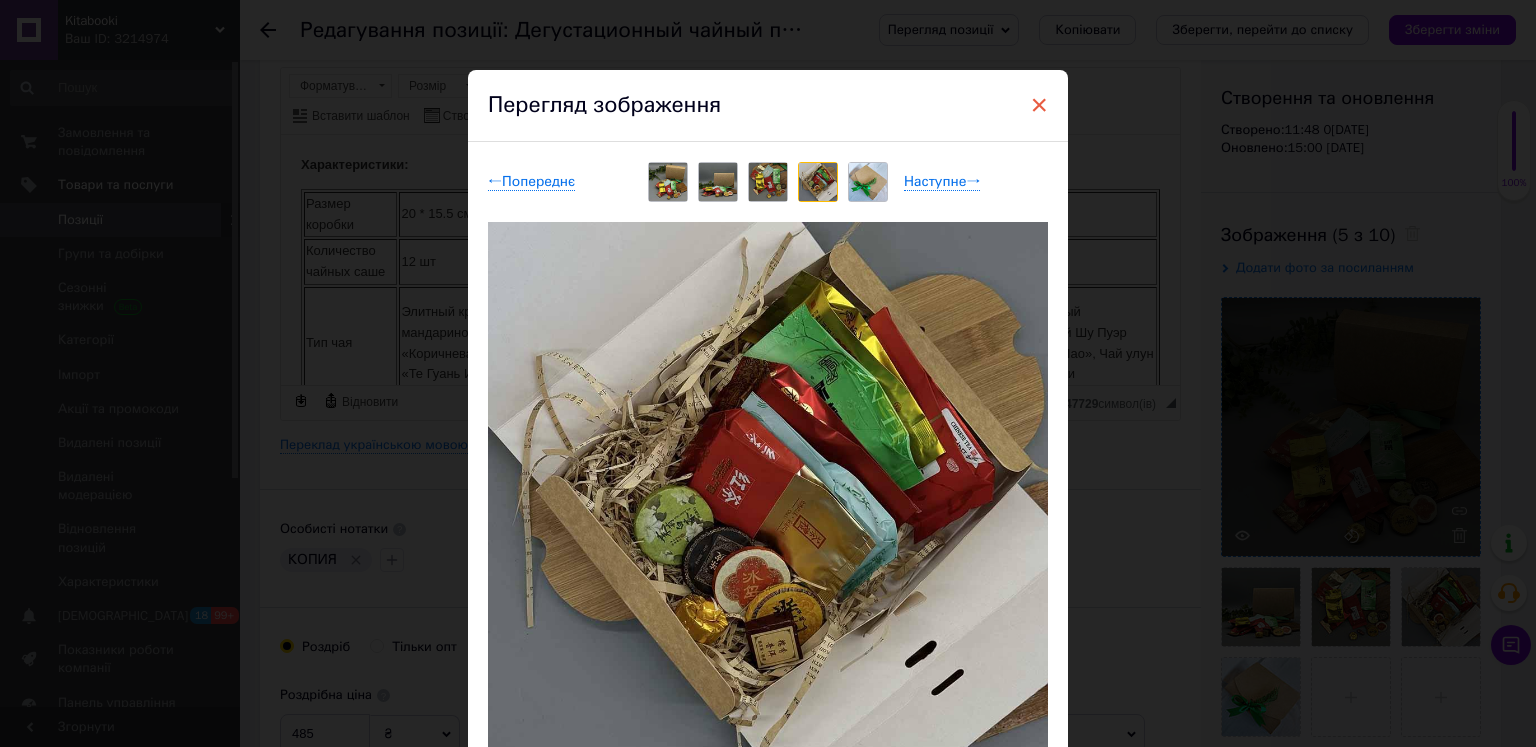 click on "×" at bounding box center (1039, 105) 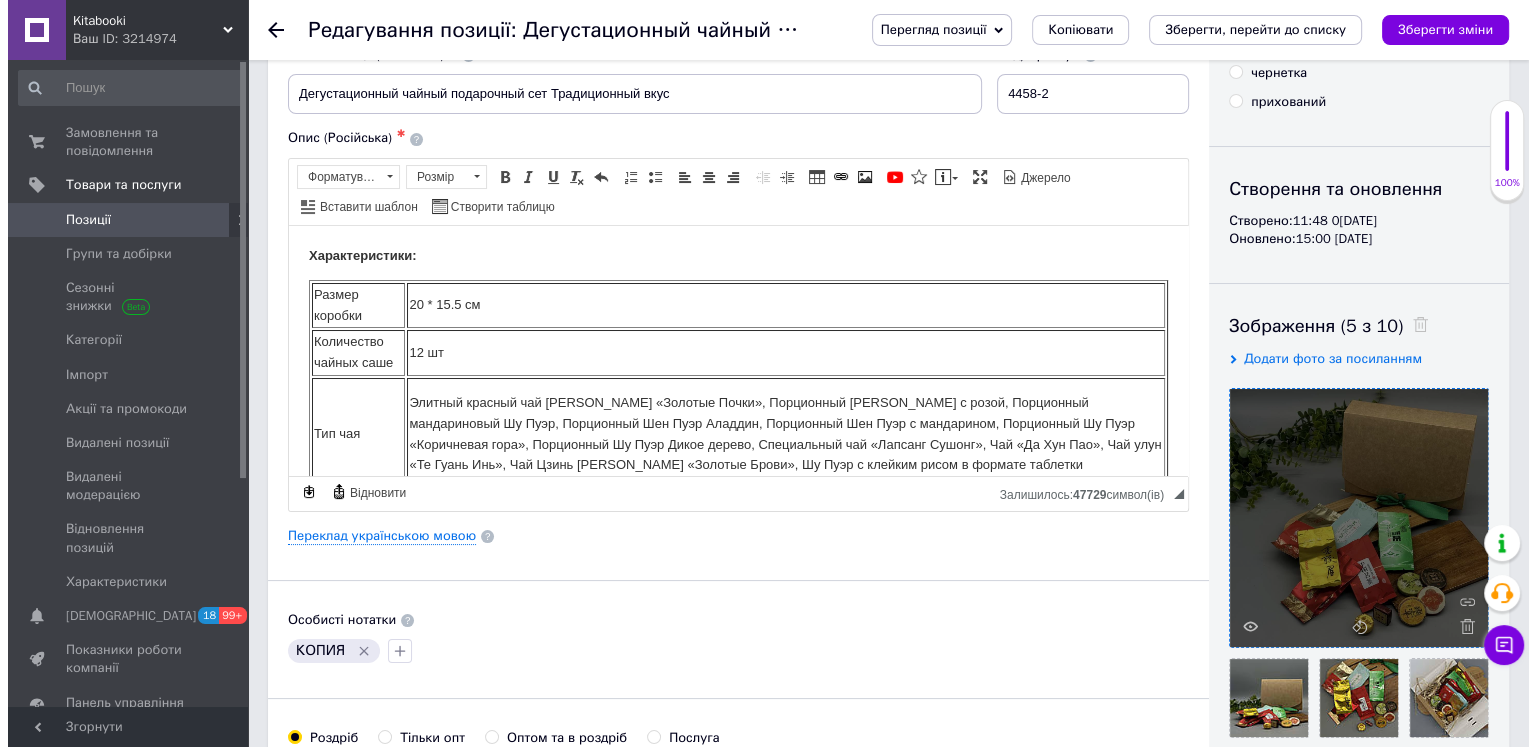 scroll, scrollTop: 0, scrollLeft: 0, axis: both 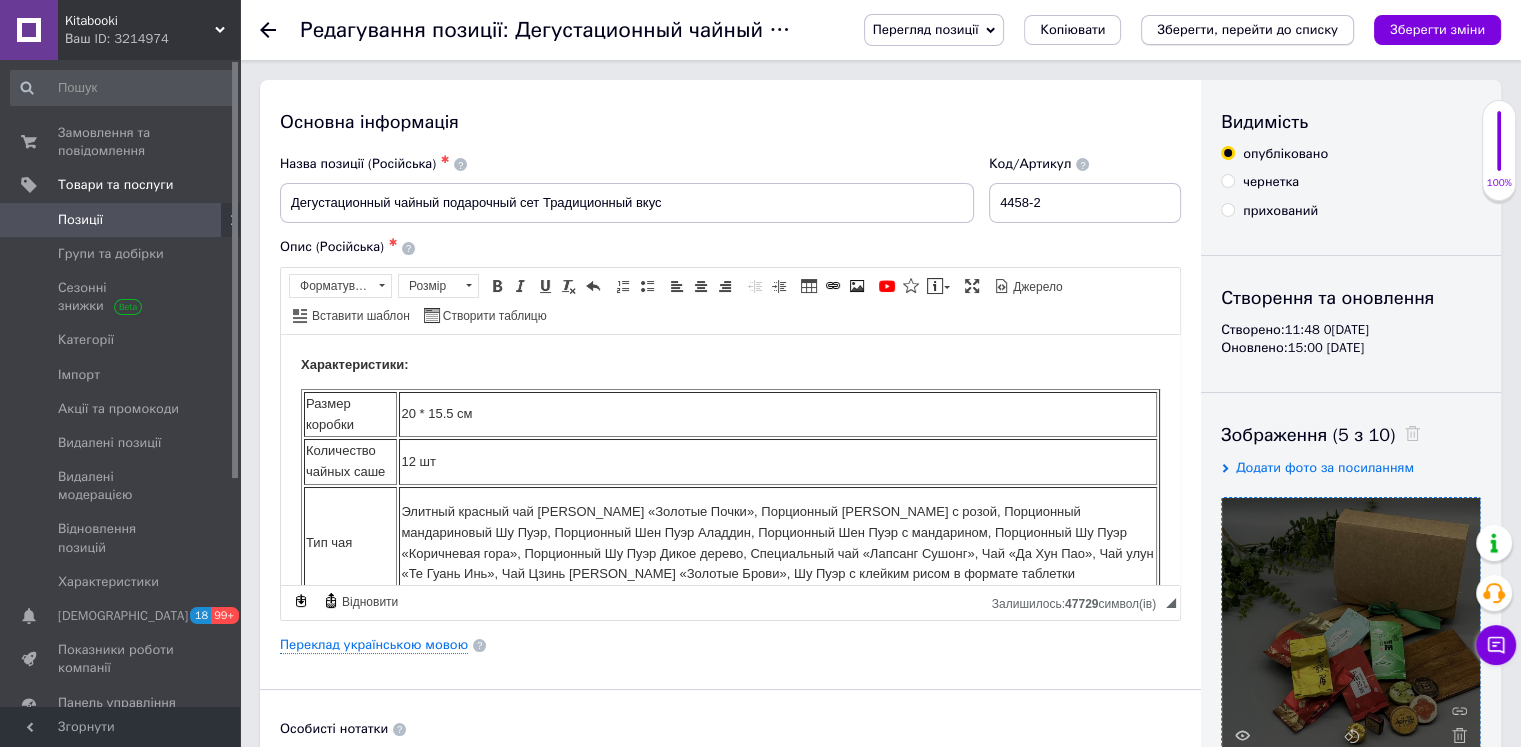 click on "Зберегти, перейти до списку" at bounding box center (1247, 29) 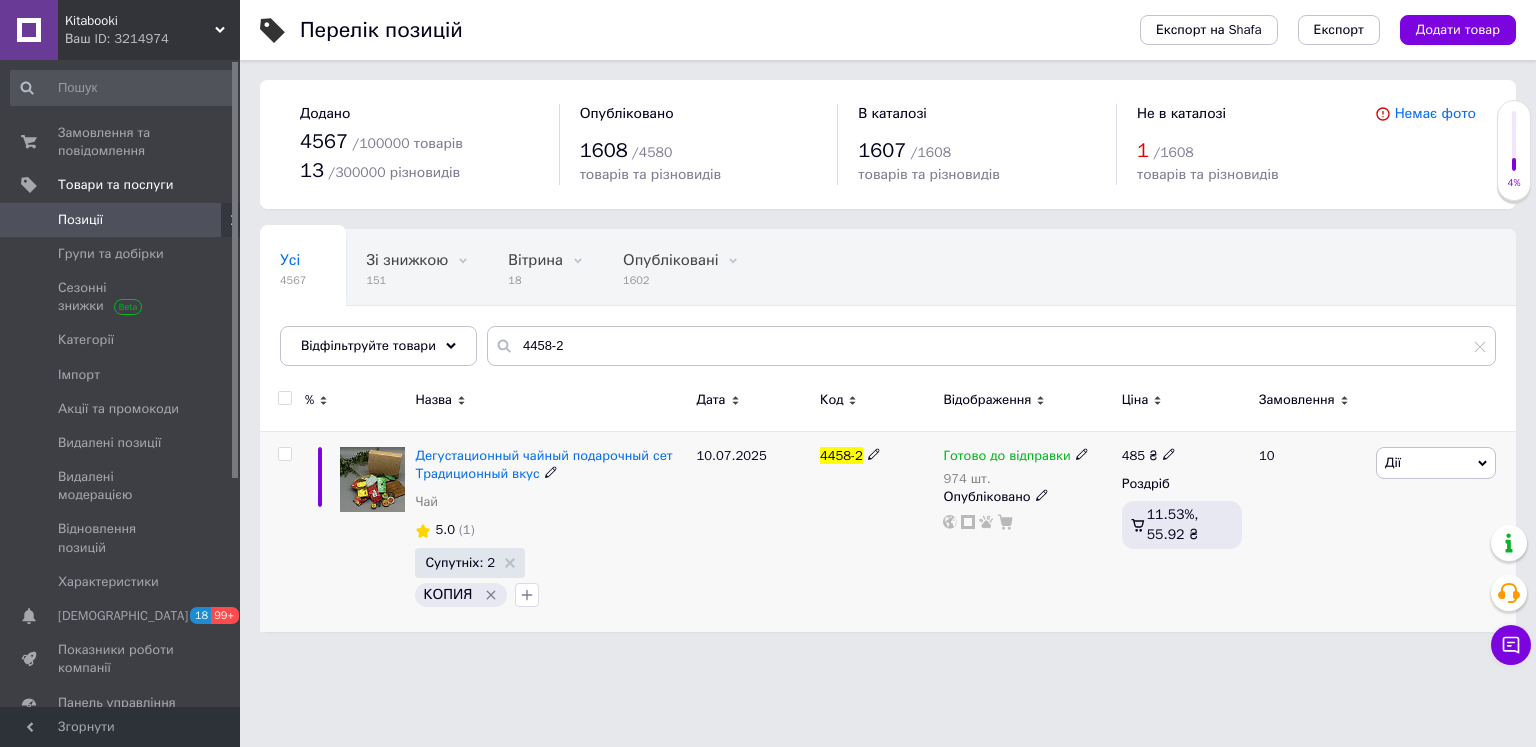 click at bounding box center [284, 454] 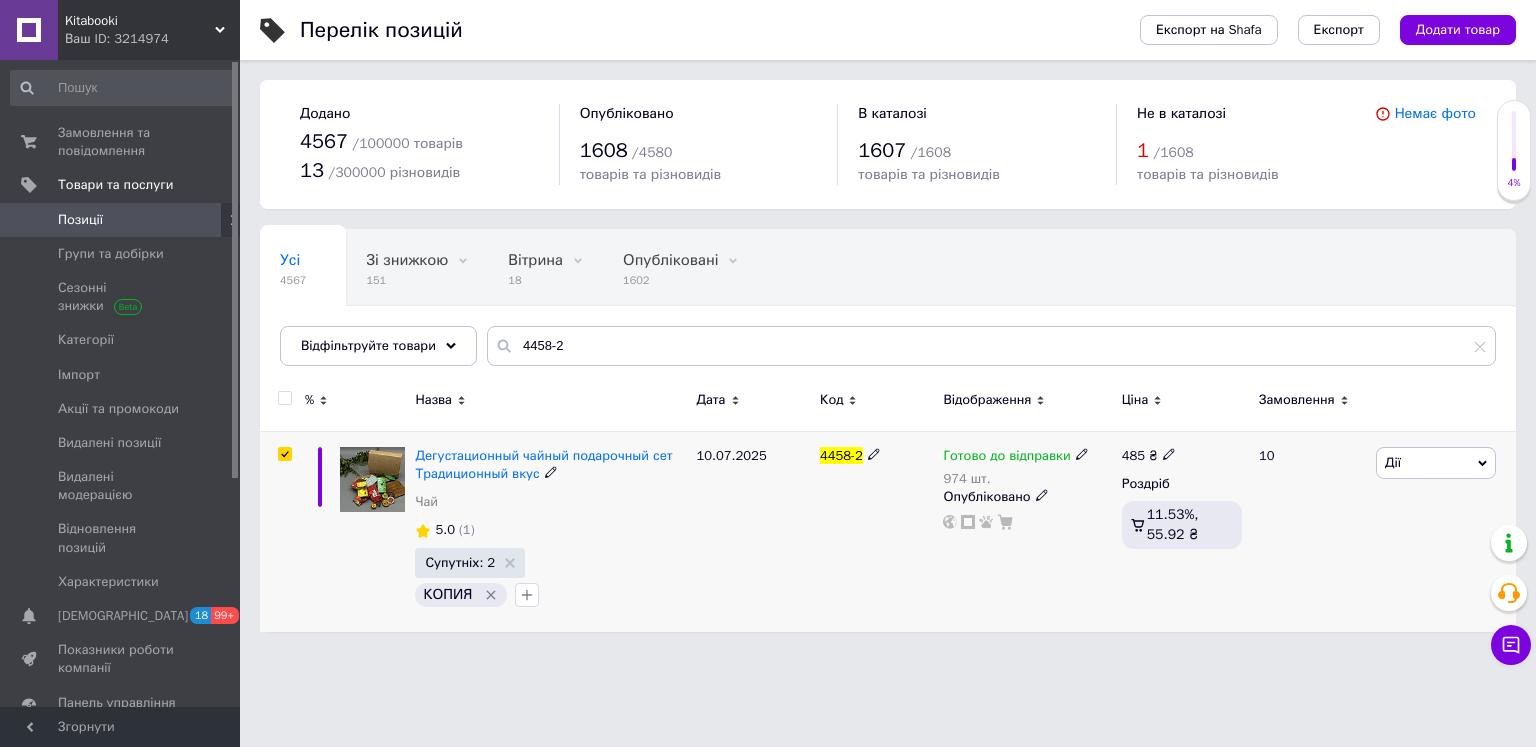 checkbox on "true" 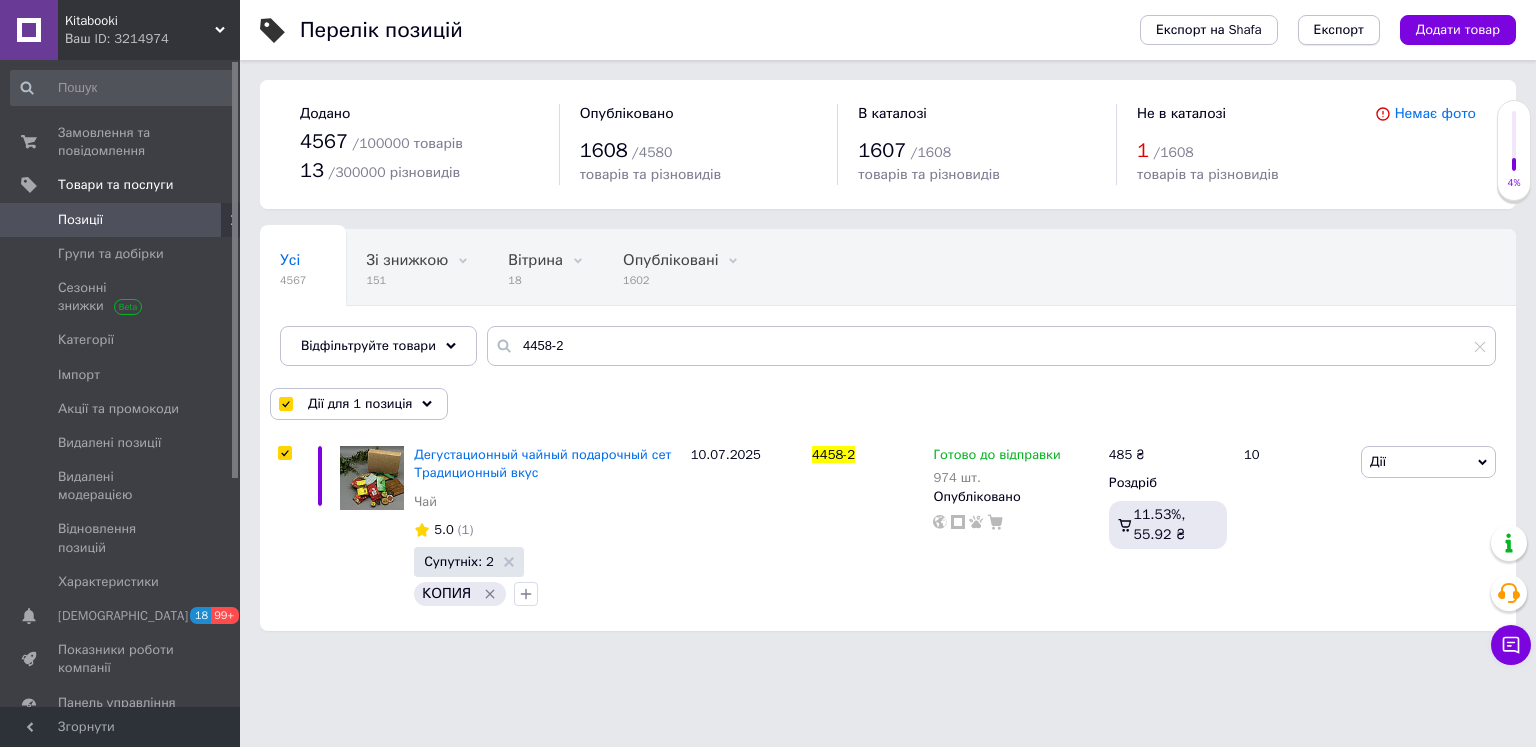 click on "Експорт" at bounding box center (1339, 30) 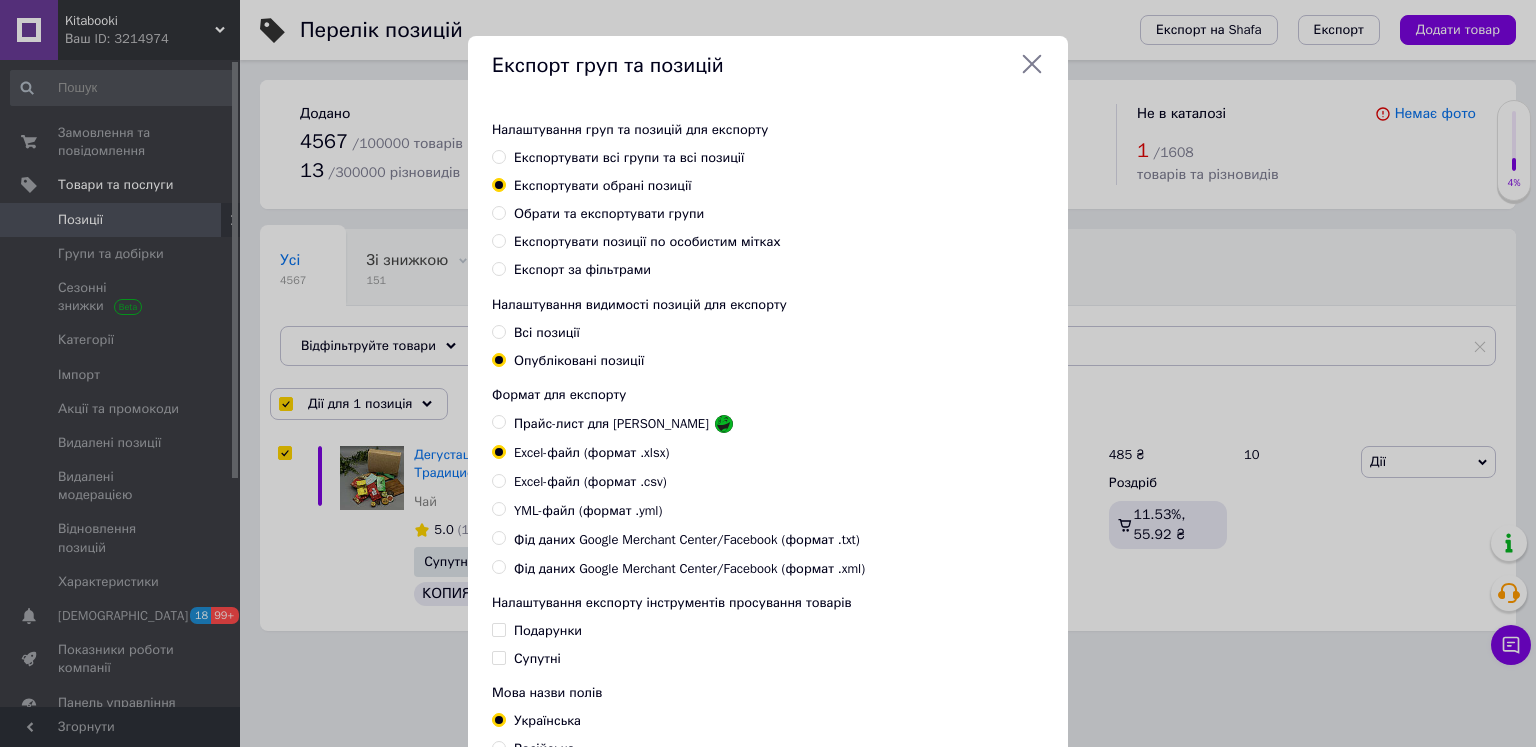 click on "YML-файл (формат .yml)" at bounding box center (588, 511) 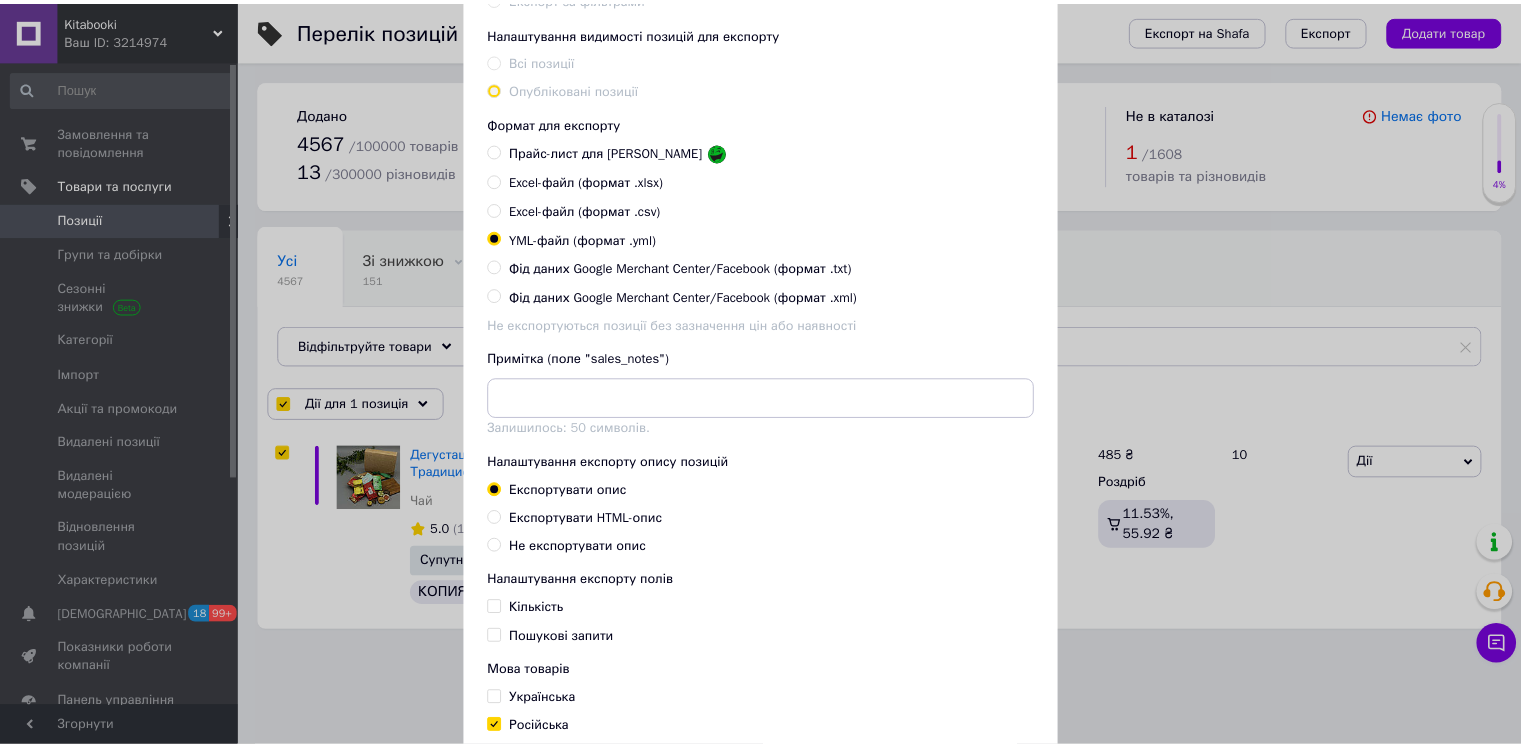 scroll, scrollTop: 409, scrollLeft: 0, axis: vertical 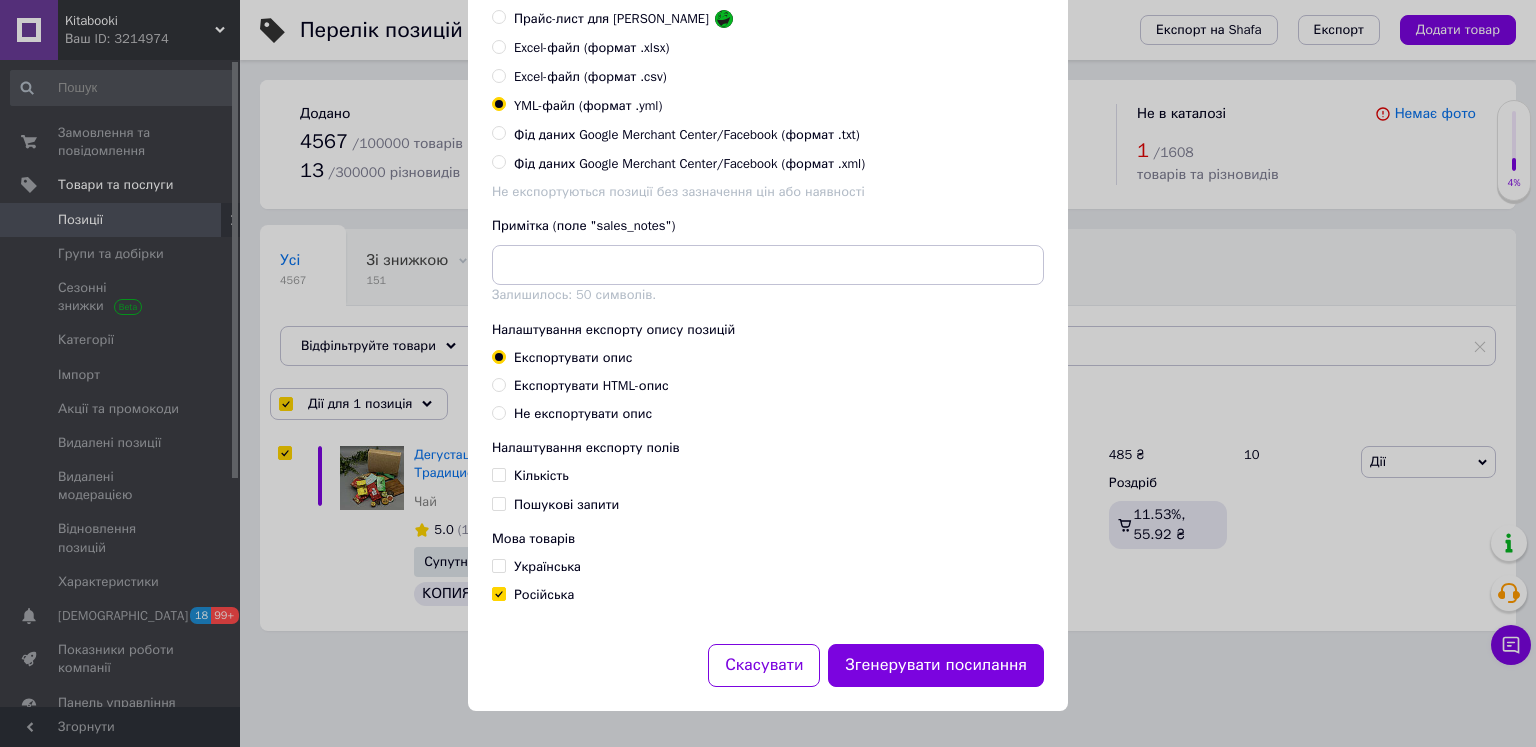 click on "Українська" at bounding box center (547, 566) 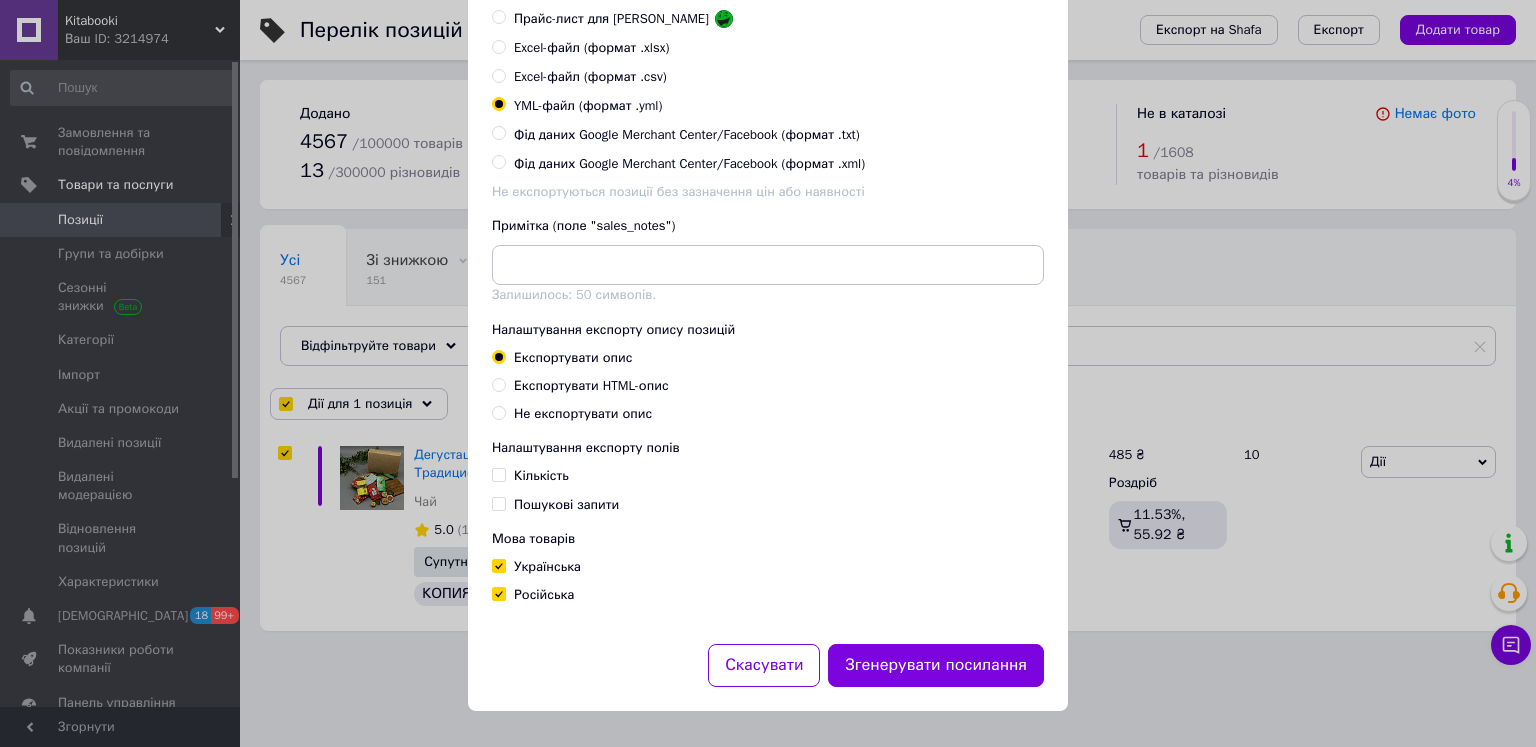checkbox on "true" 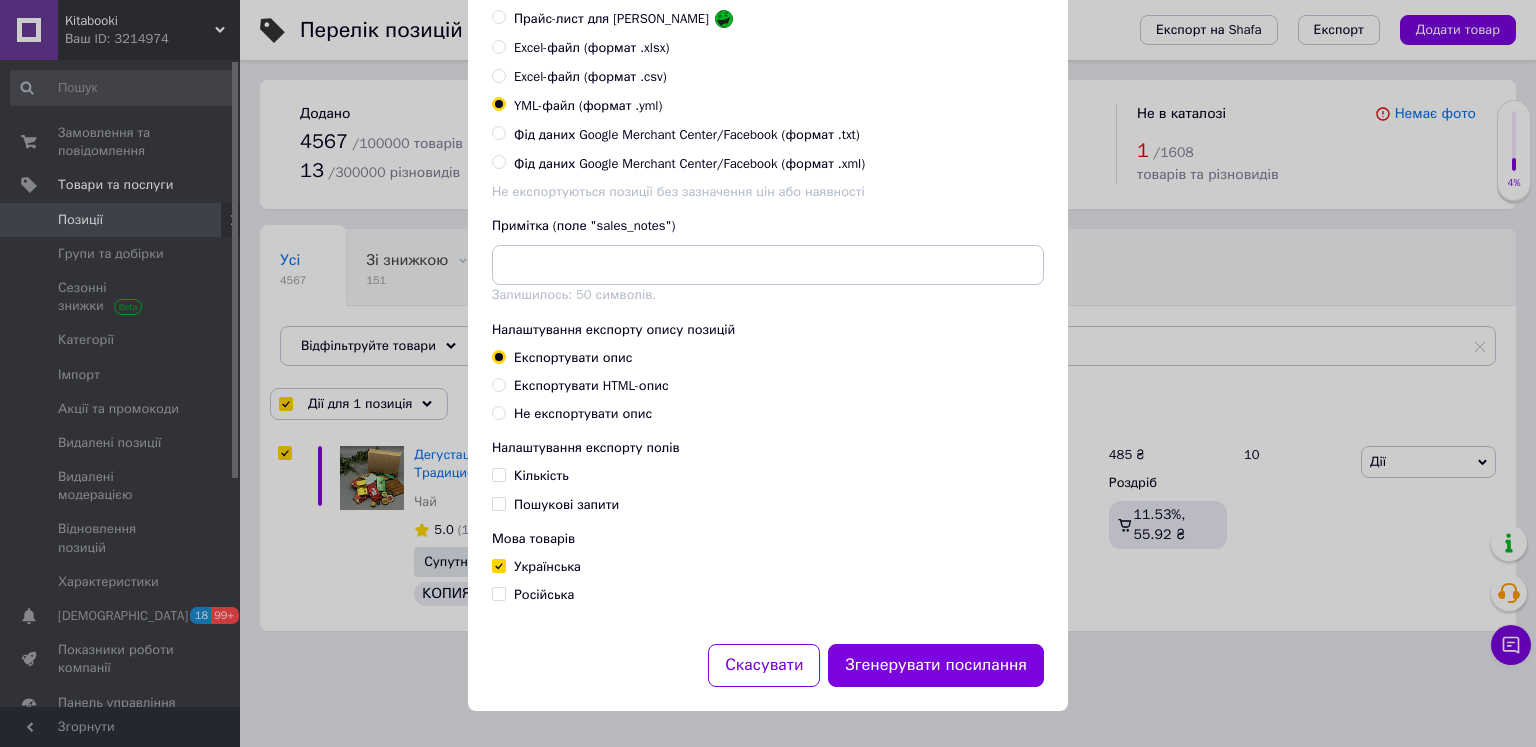 checkbox on "false" 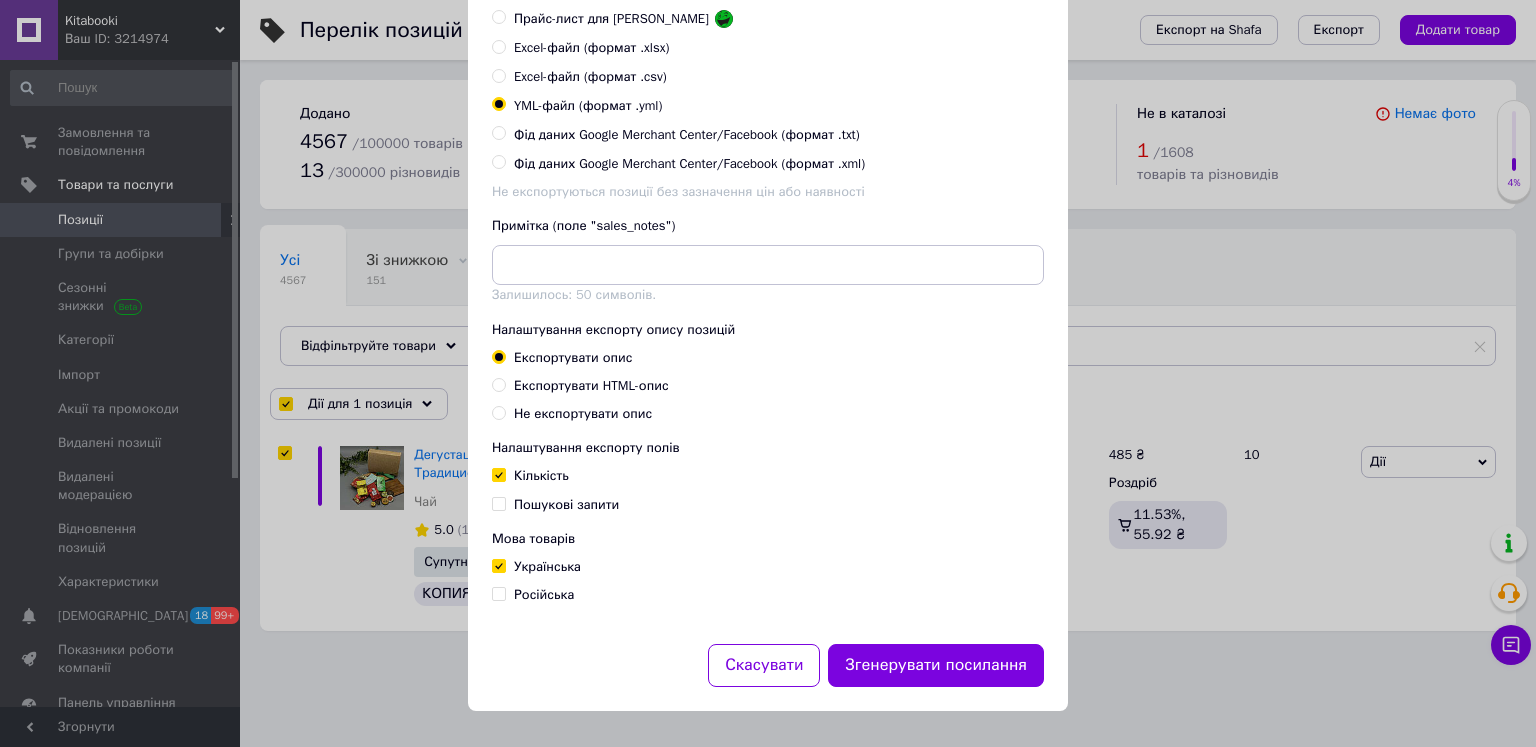 checkbox on "true" 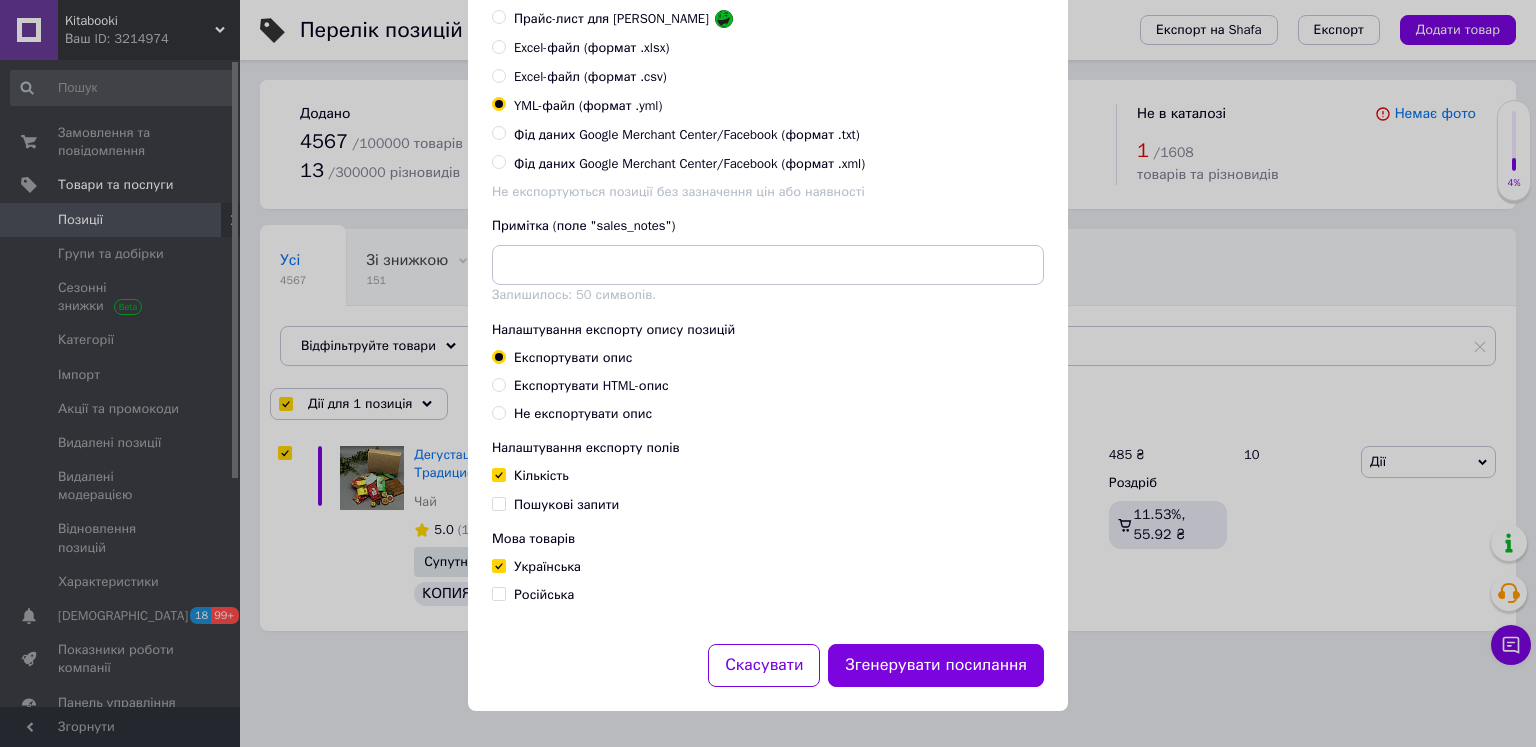 click on "Експортувати HTML-опис" at bounding box center [591, 386] 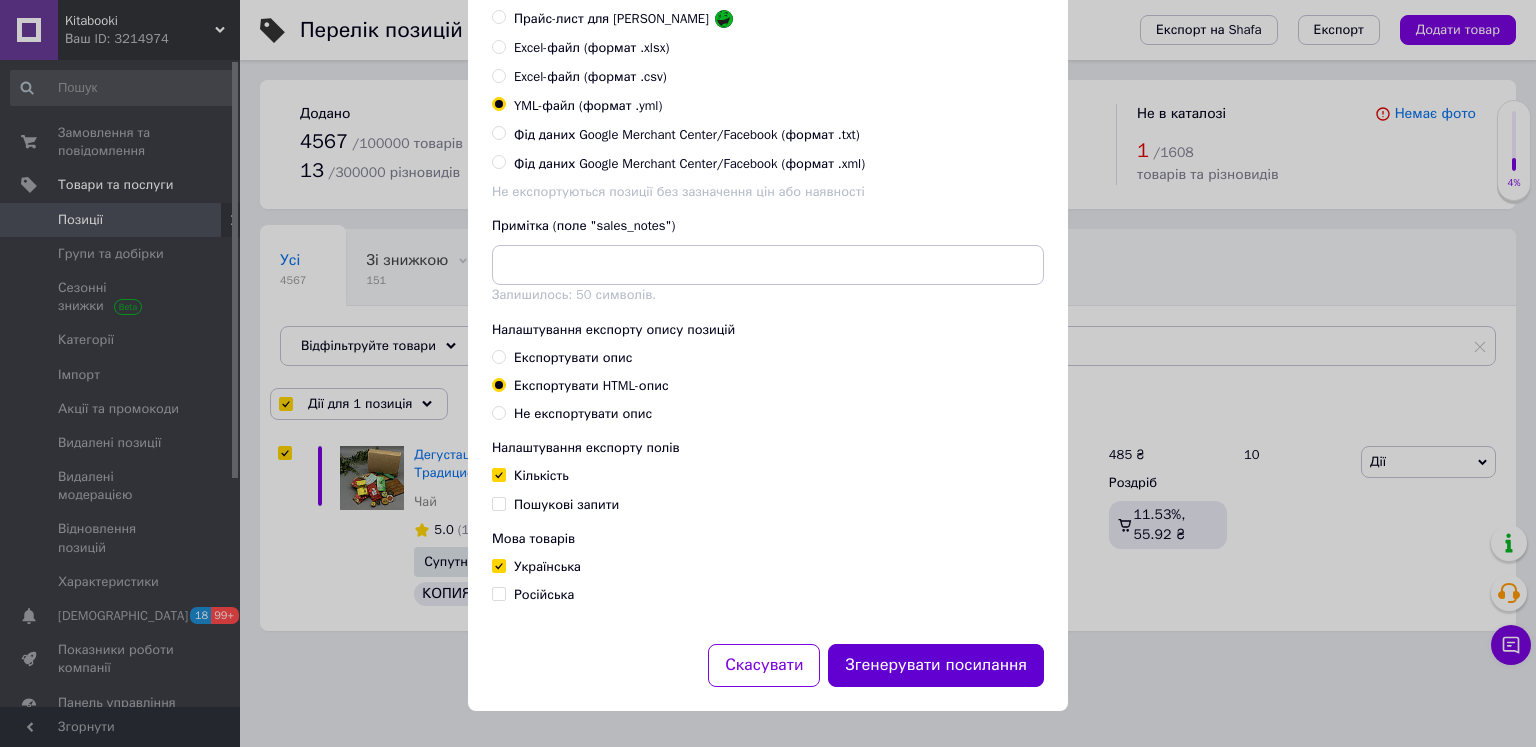 click on "Згенерувати посилання" at bounding box center (936, 665) 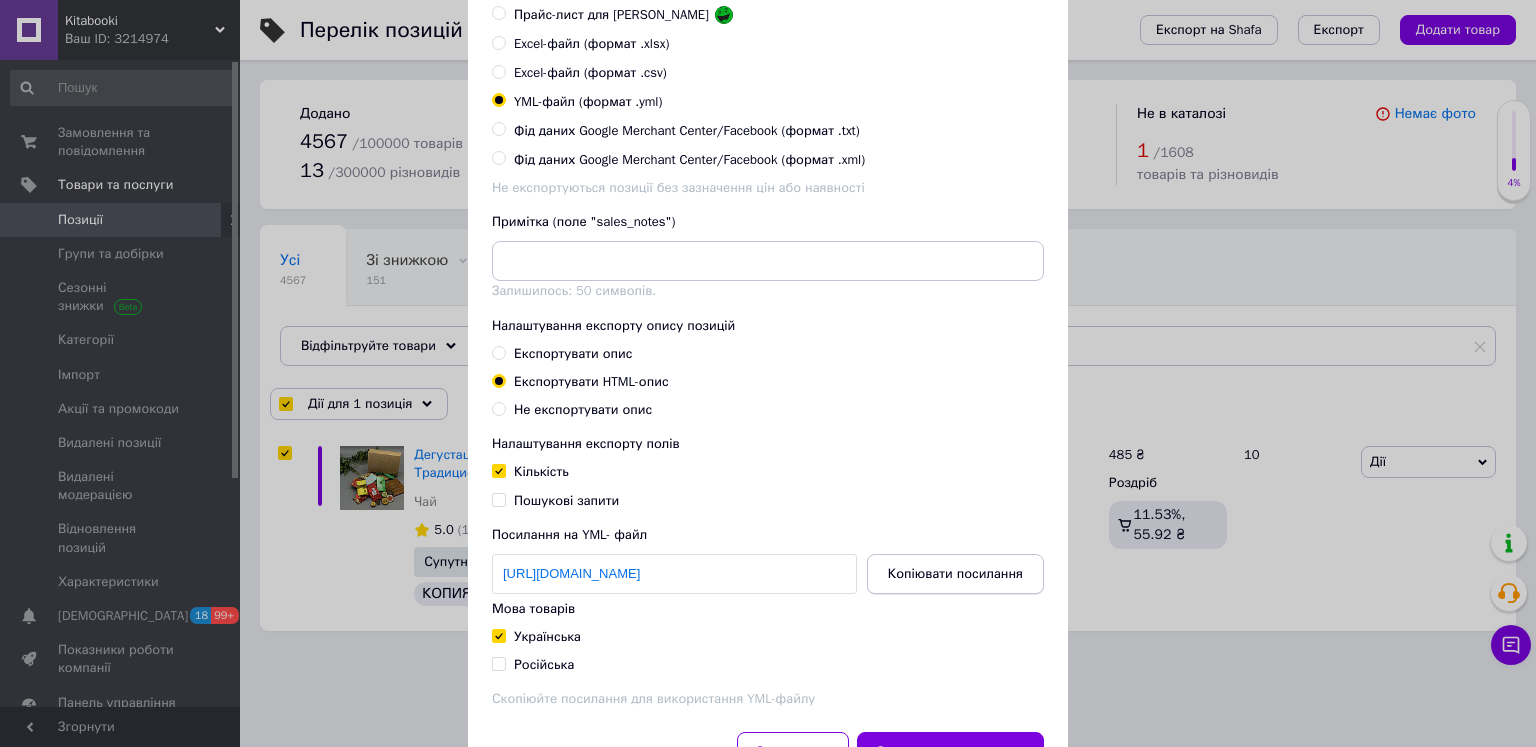 click on "Копіювати посилання" at bounding box center (955, 574) 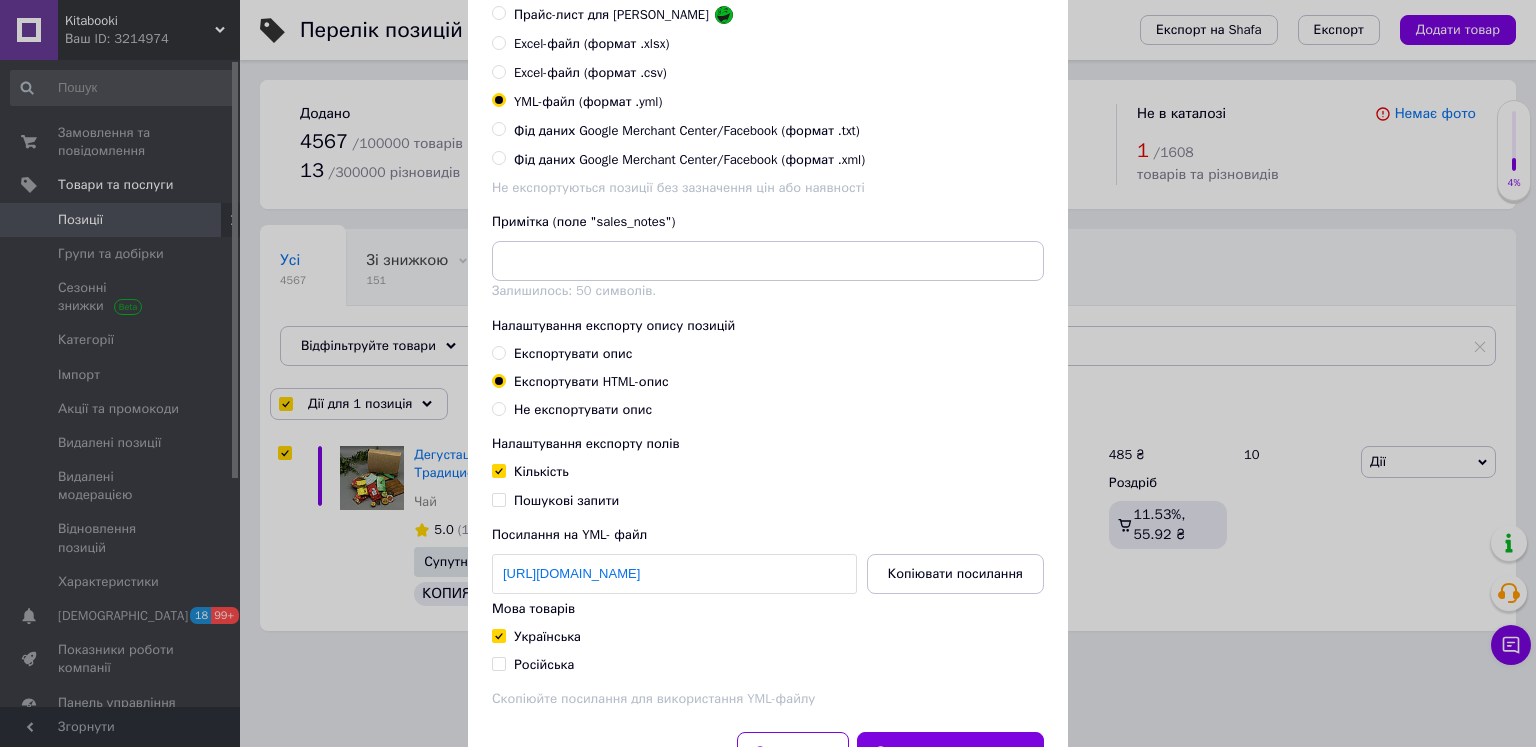 click on "Експорт груп та позицій Налаштування груп та позицій для експорту Експортувати всі групи та всі позиції Експортувати обрані позиції Обрати та експортувати групи Експортувати позиції по особистим мітках Експорт за фільтрами Налаштування видимості позицій для експорту Всі позиції Опубліковані позиції Формат для експорту Прайс-лист для Розетки Excel-файл (формат .xlsx) Excel-файл (формат .csv) YML-файл (формат .yml) Фід даних Google Merchant Center/Facebook (формат .txt) Фід даних Google Merchant Center/Facebook (формат .xml) Не експортуються позиції без зазначення цін або наявності Експортувати опис" at bounding box center [768, 213] 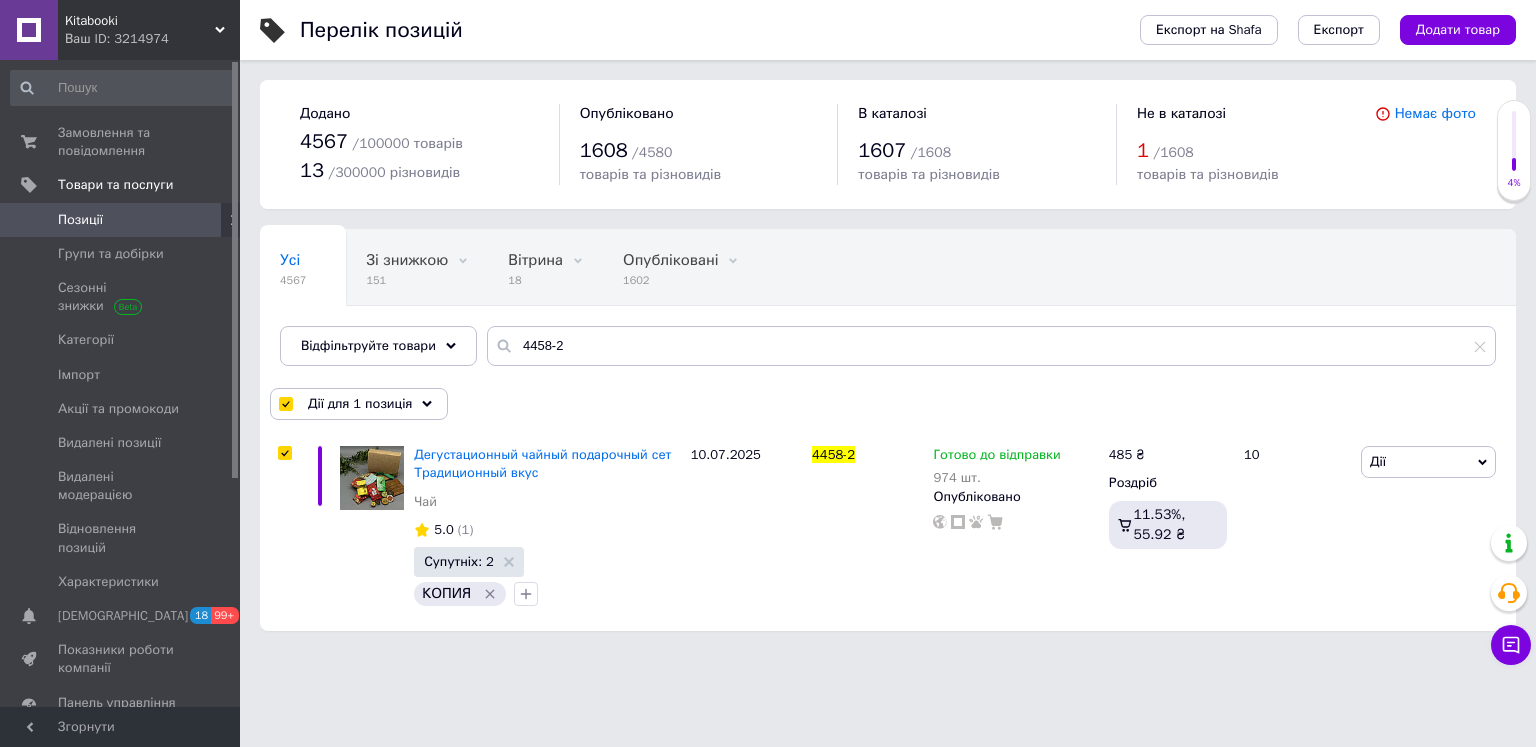 click on "Позиції" at bounding box center [121, 220] 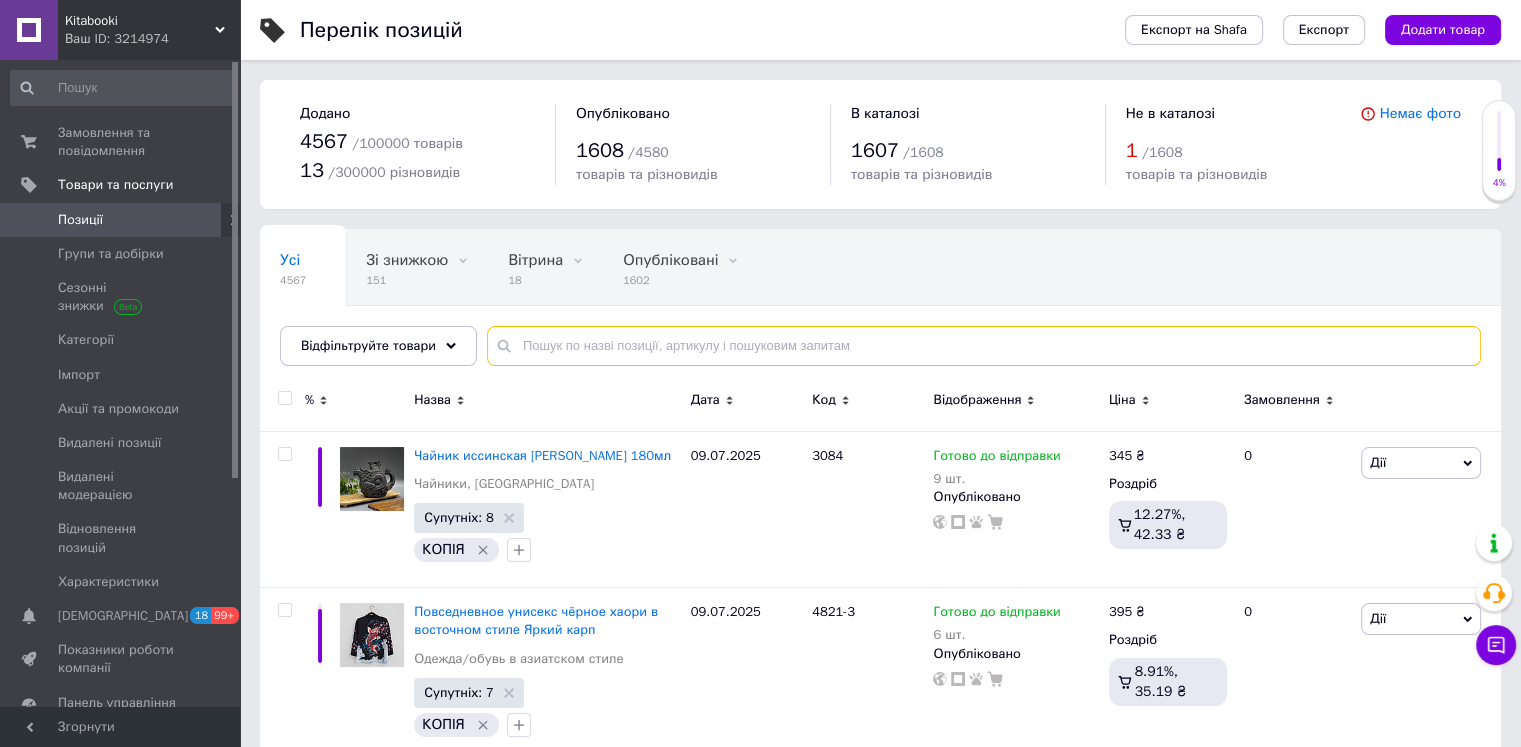 click at bounding box center (984, 346) 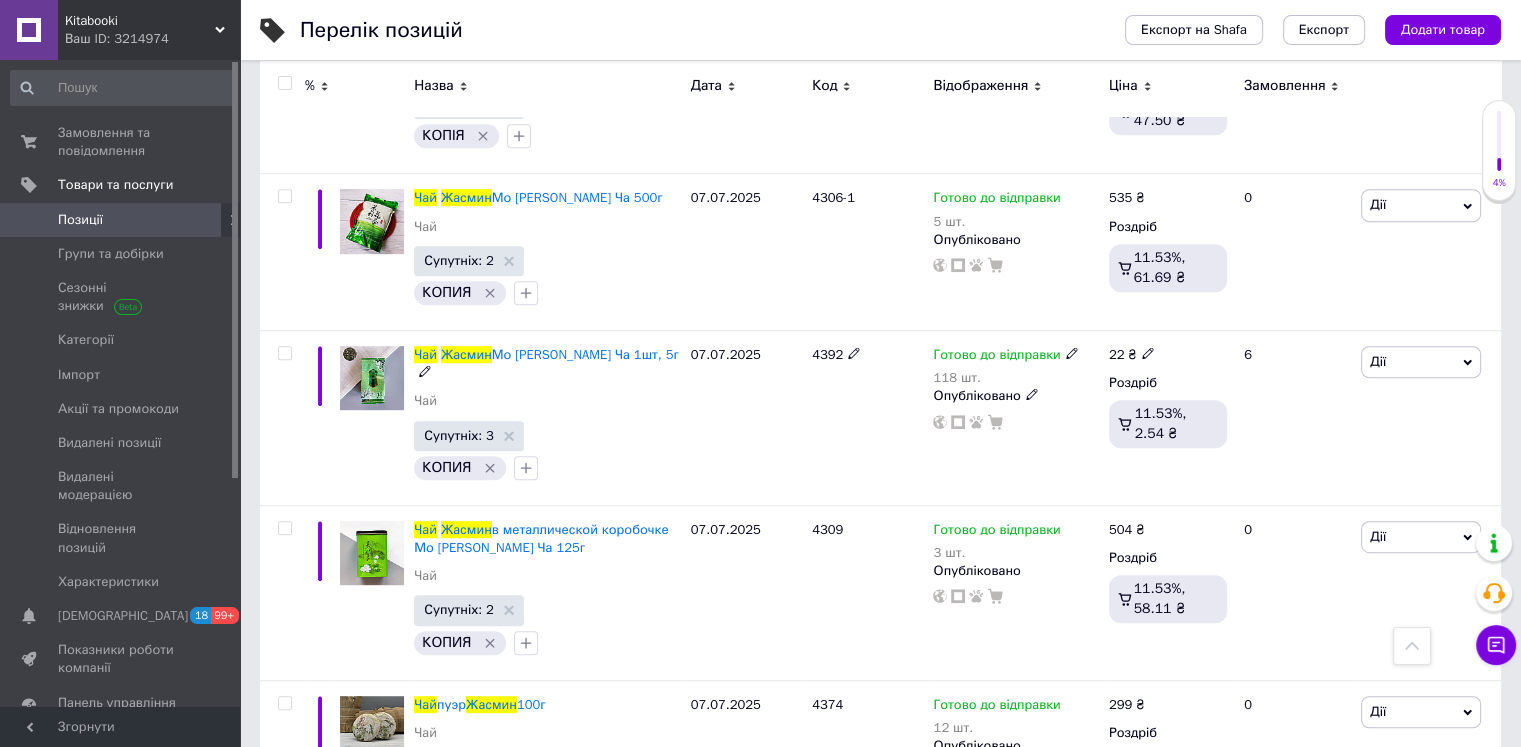 scroll, scrollTop: 1000, scrollLeft: 0, axis: vertical 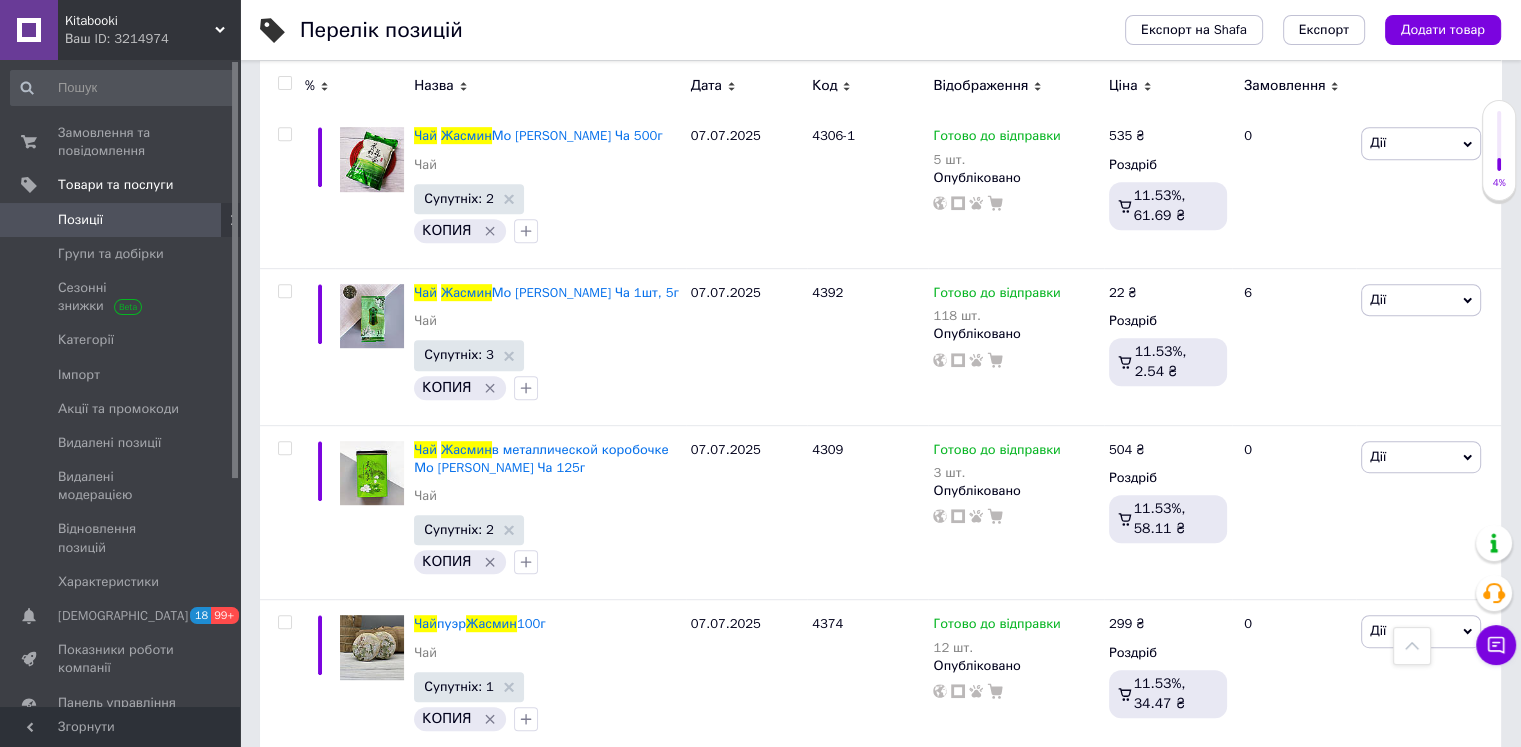 type on "чай жасмин" 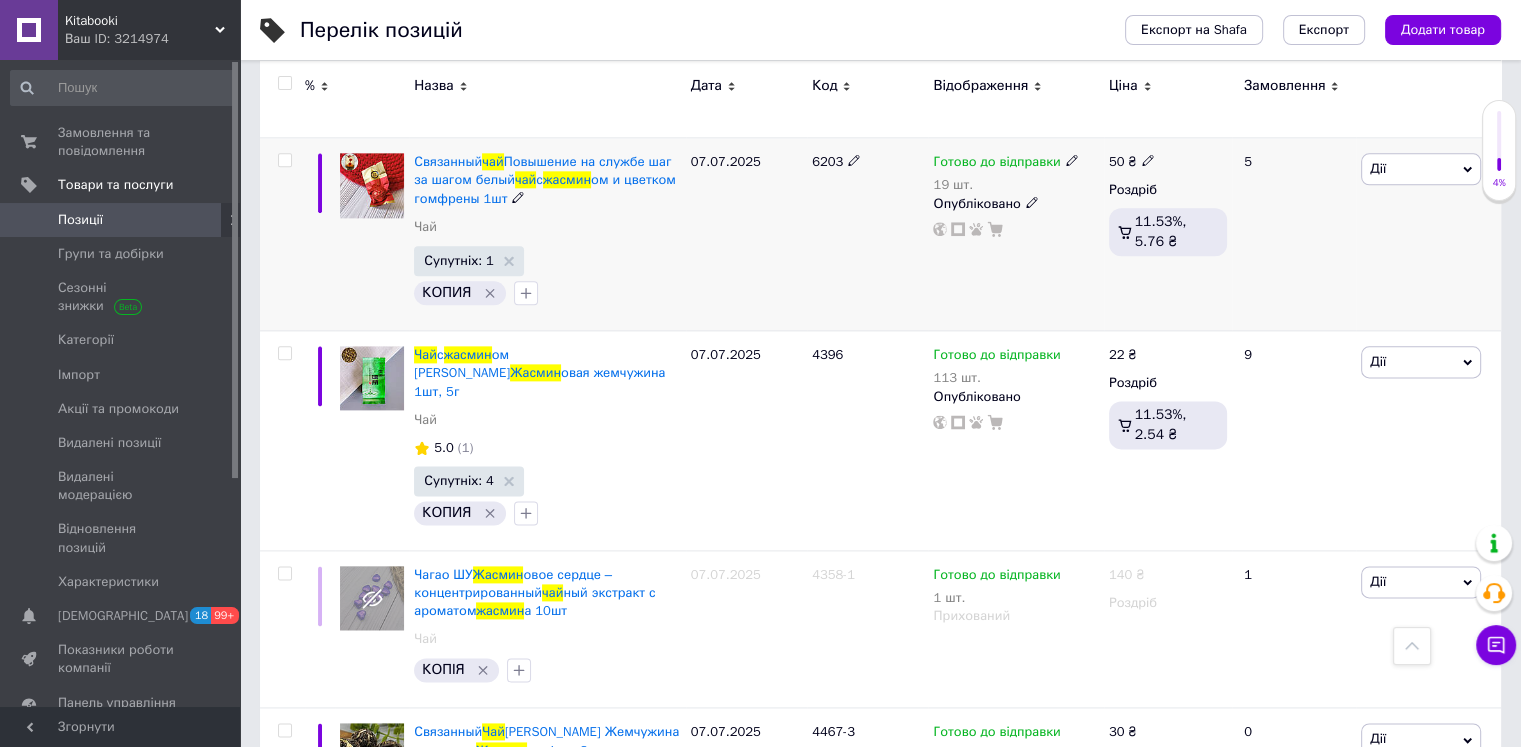 scroll, scrollTop: 2500, scrollLeft: 0, axis: vertical 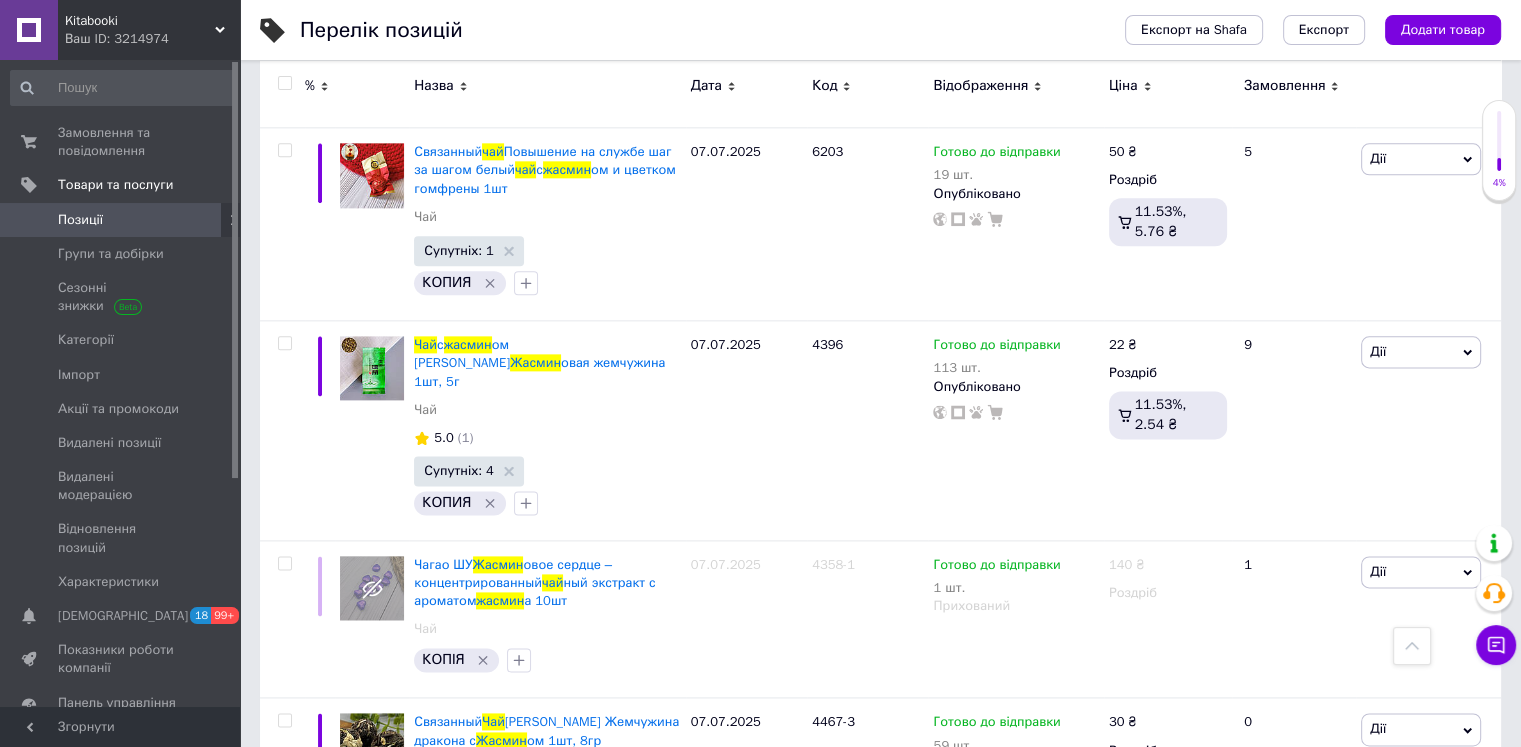 click on "Позиції" at bounding box center [123, 220] 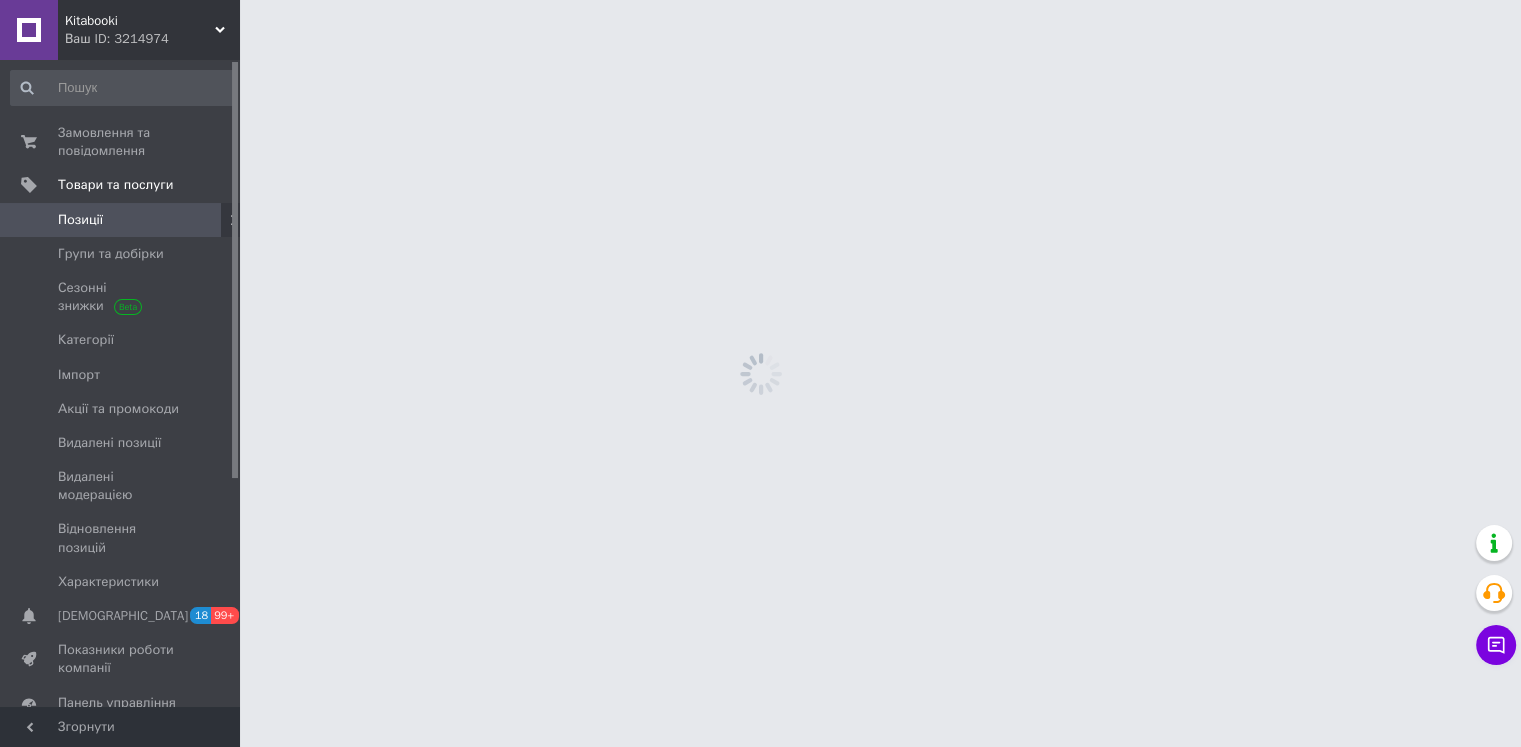 scroll, scrollTop: 0, scrollLeft: 0, axis: both 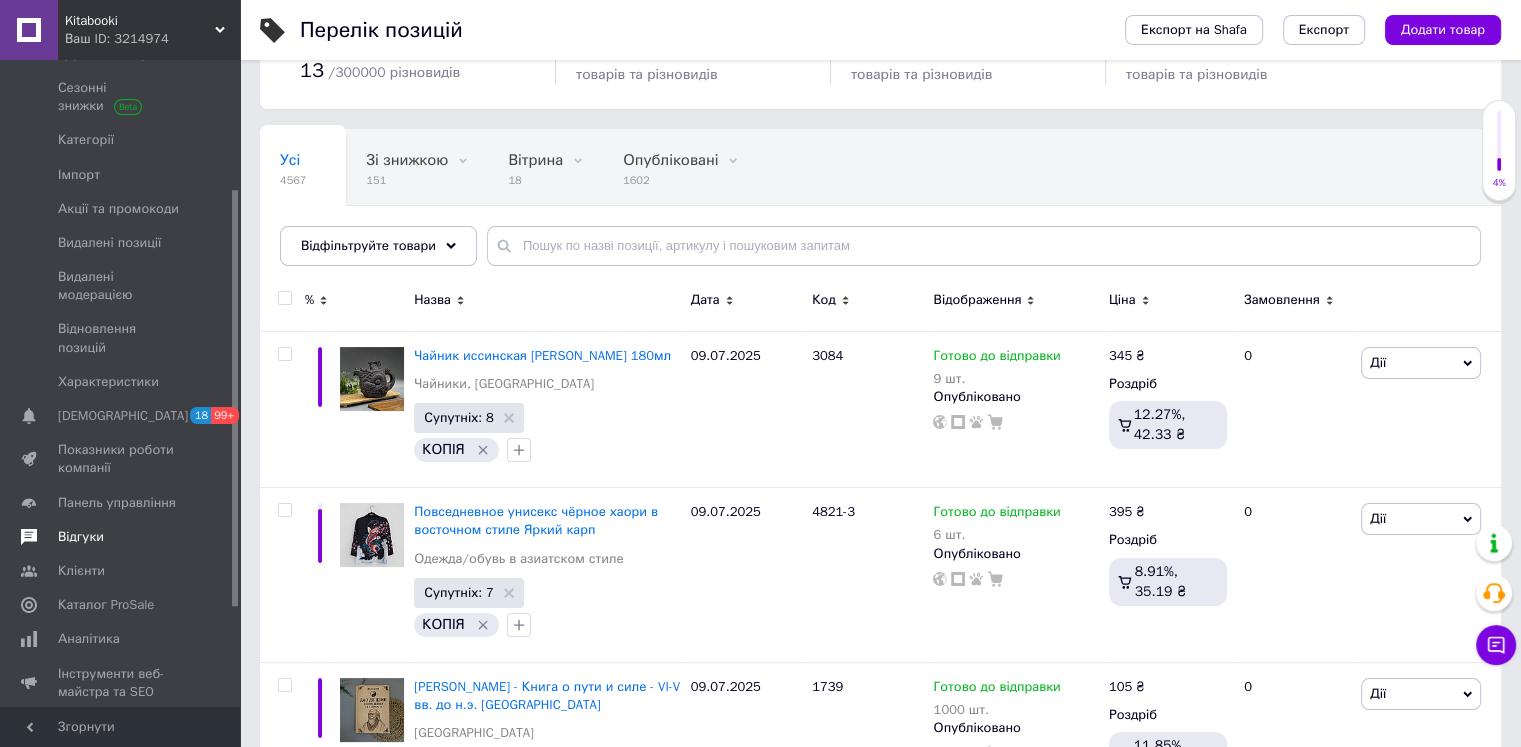 click on "Відгуки" at bounding box center (81, 537) 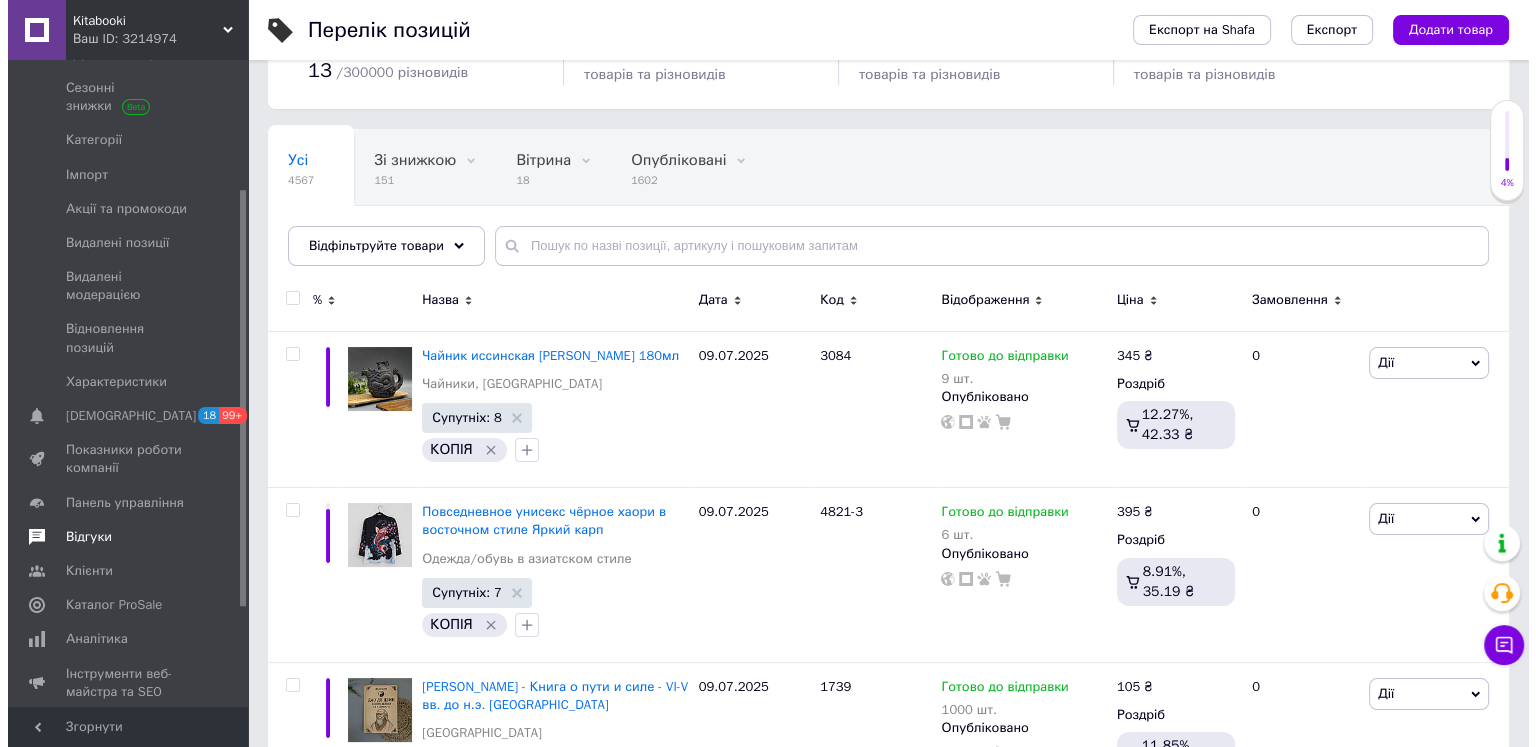 scroll, scrollTop: 0, scrollLeft: 0, axis: both 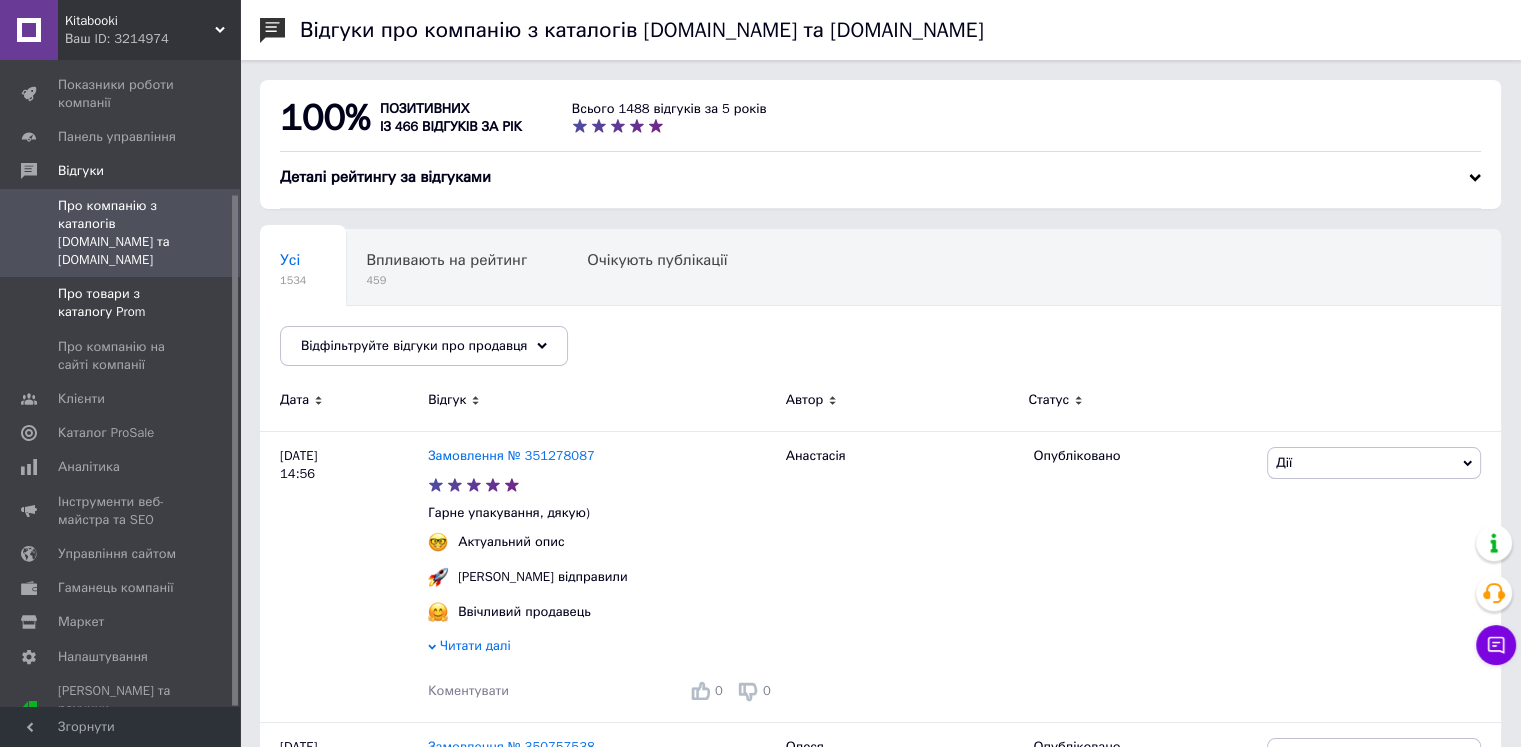 click on "Про товари з каталогу Prom" at bounding box center [121, 303] 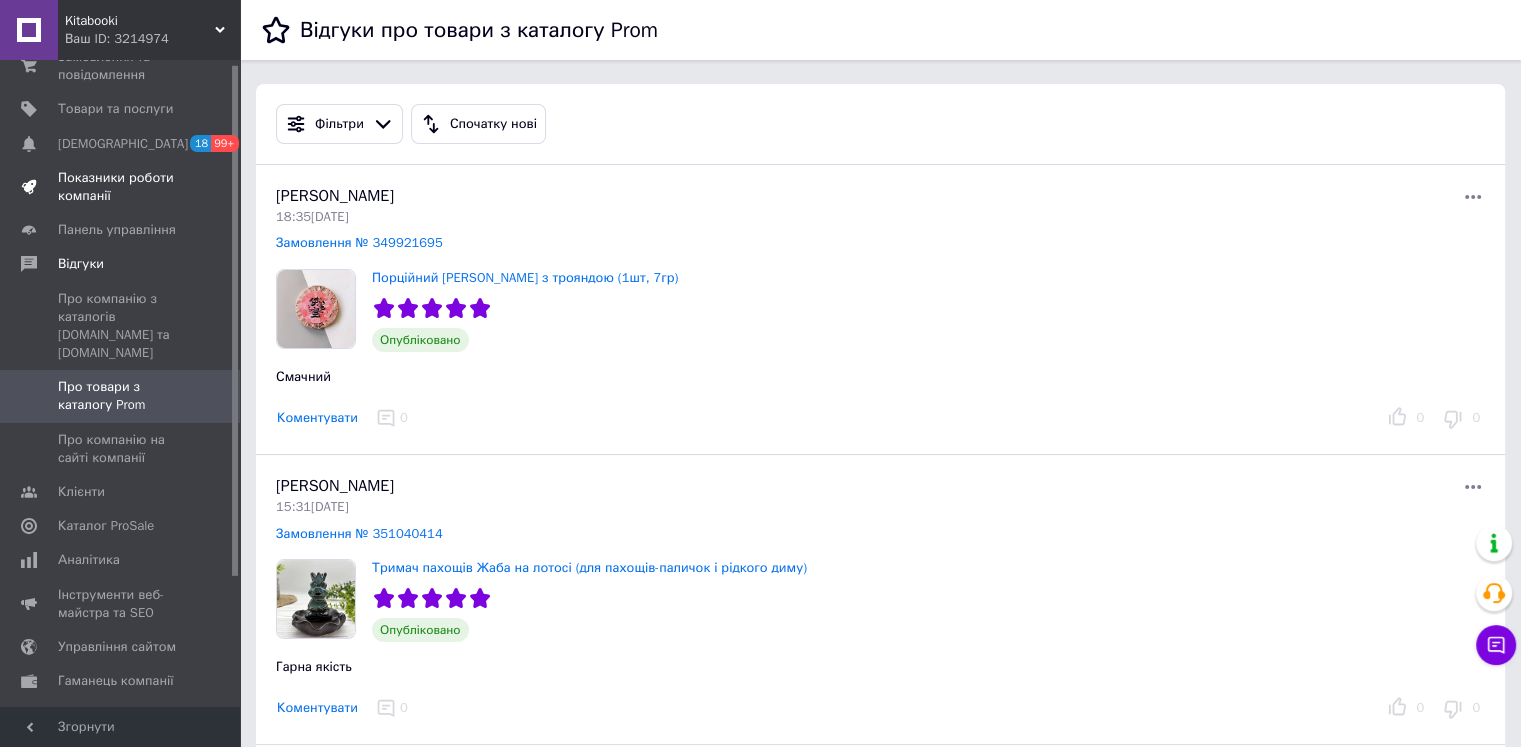 scroll, scrollTop: 0, scrollLeft: 0, axis: both 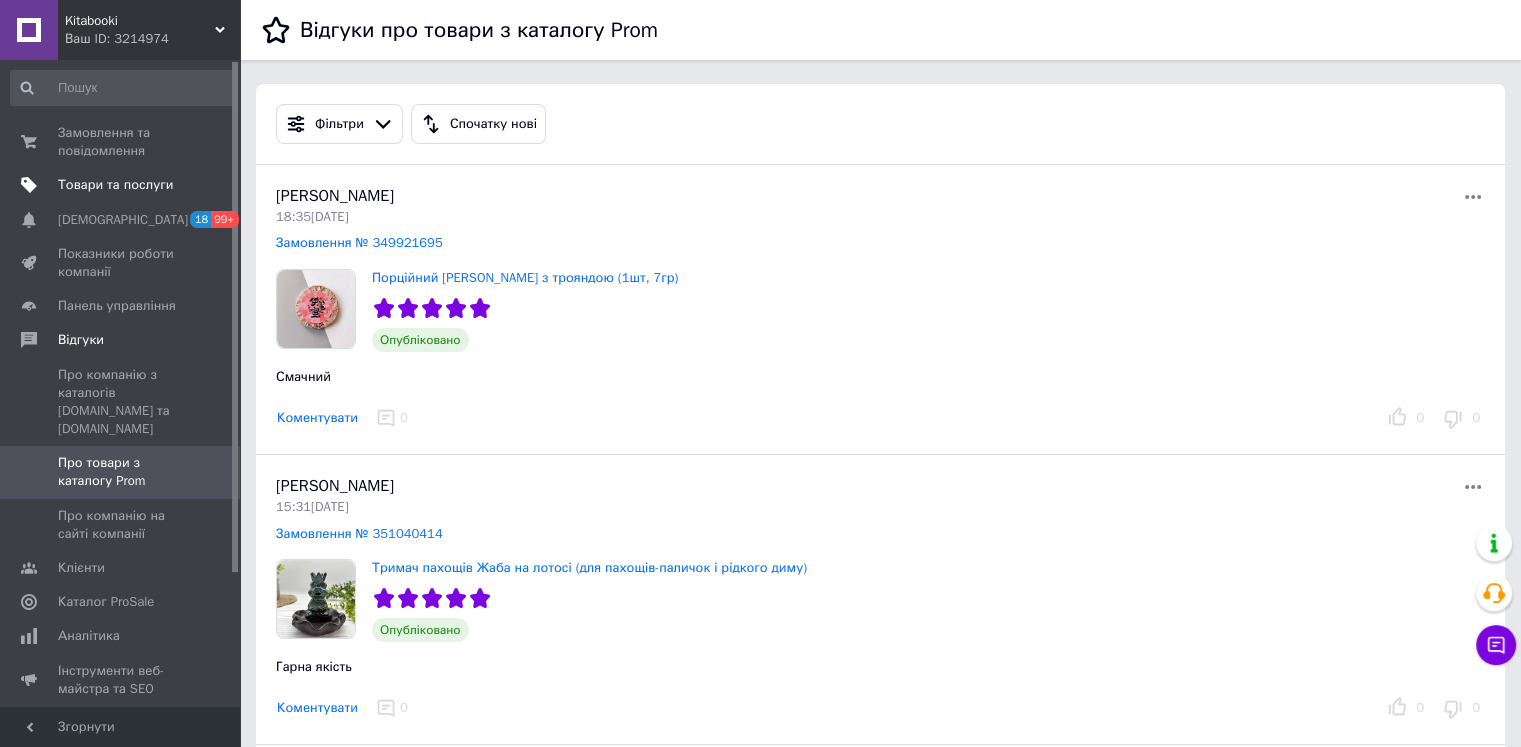 click on "Товари та послуги" at bounding box center [123, 185] 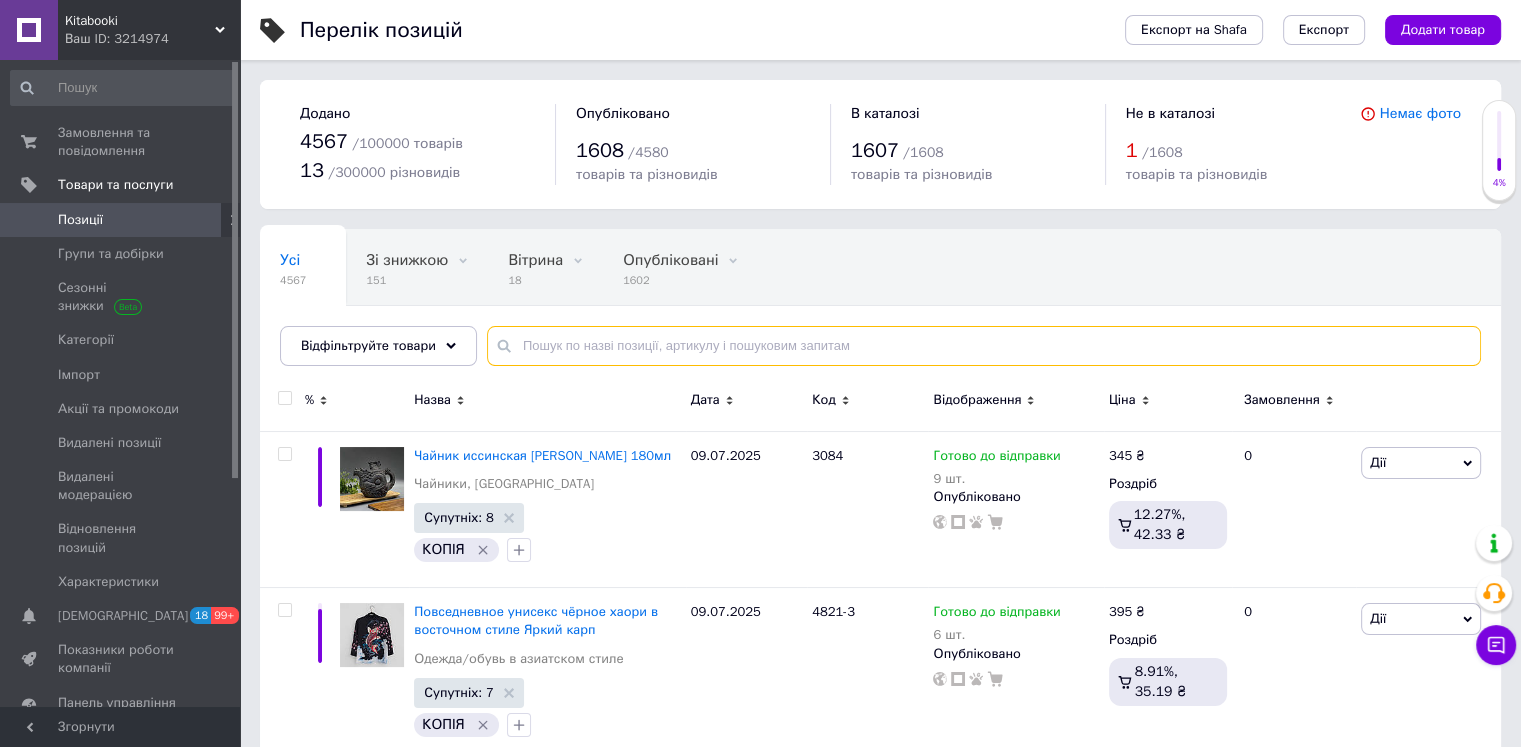 click at bounding box center (984, 346) 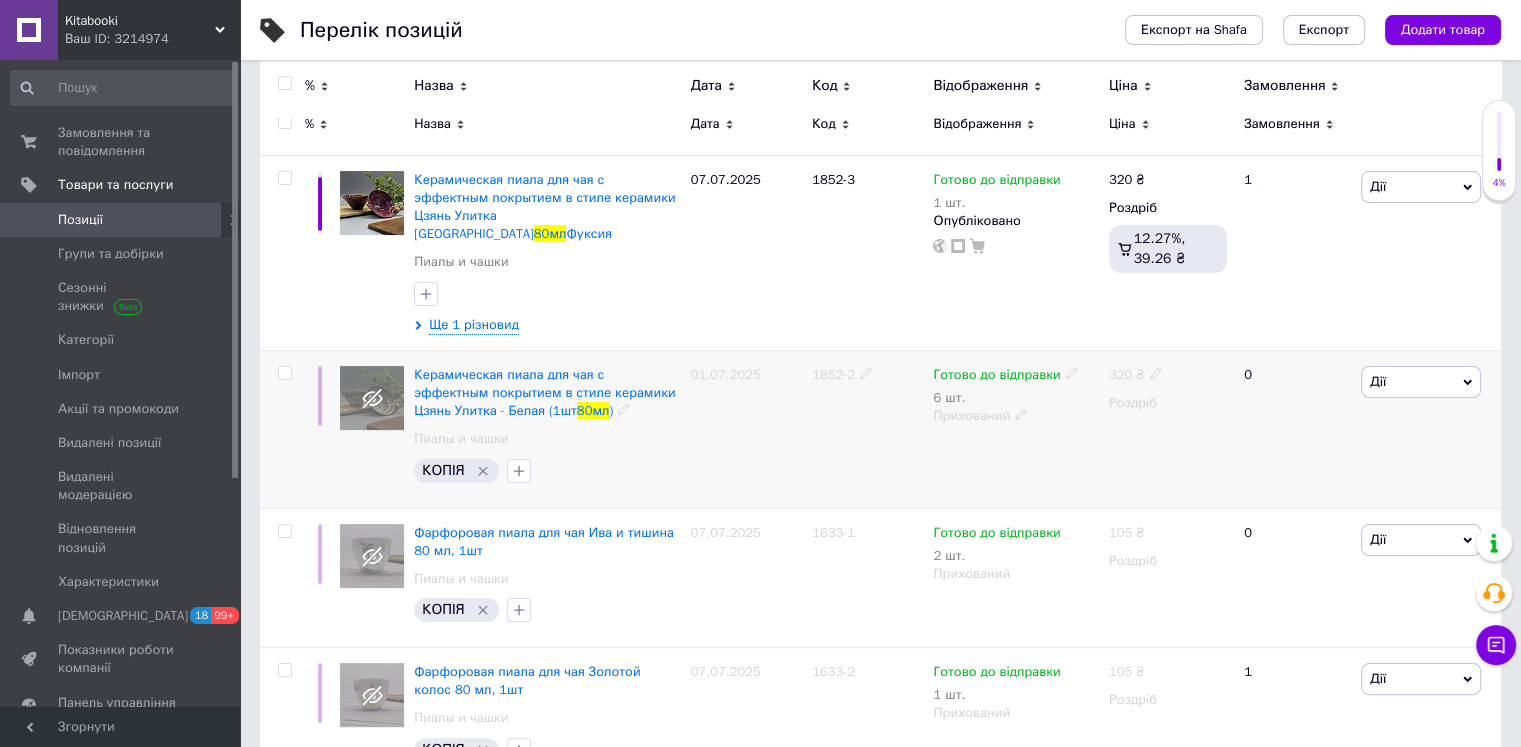 scroll, scrollTop: 400, scrollLeft: 0, axis: vertical 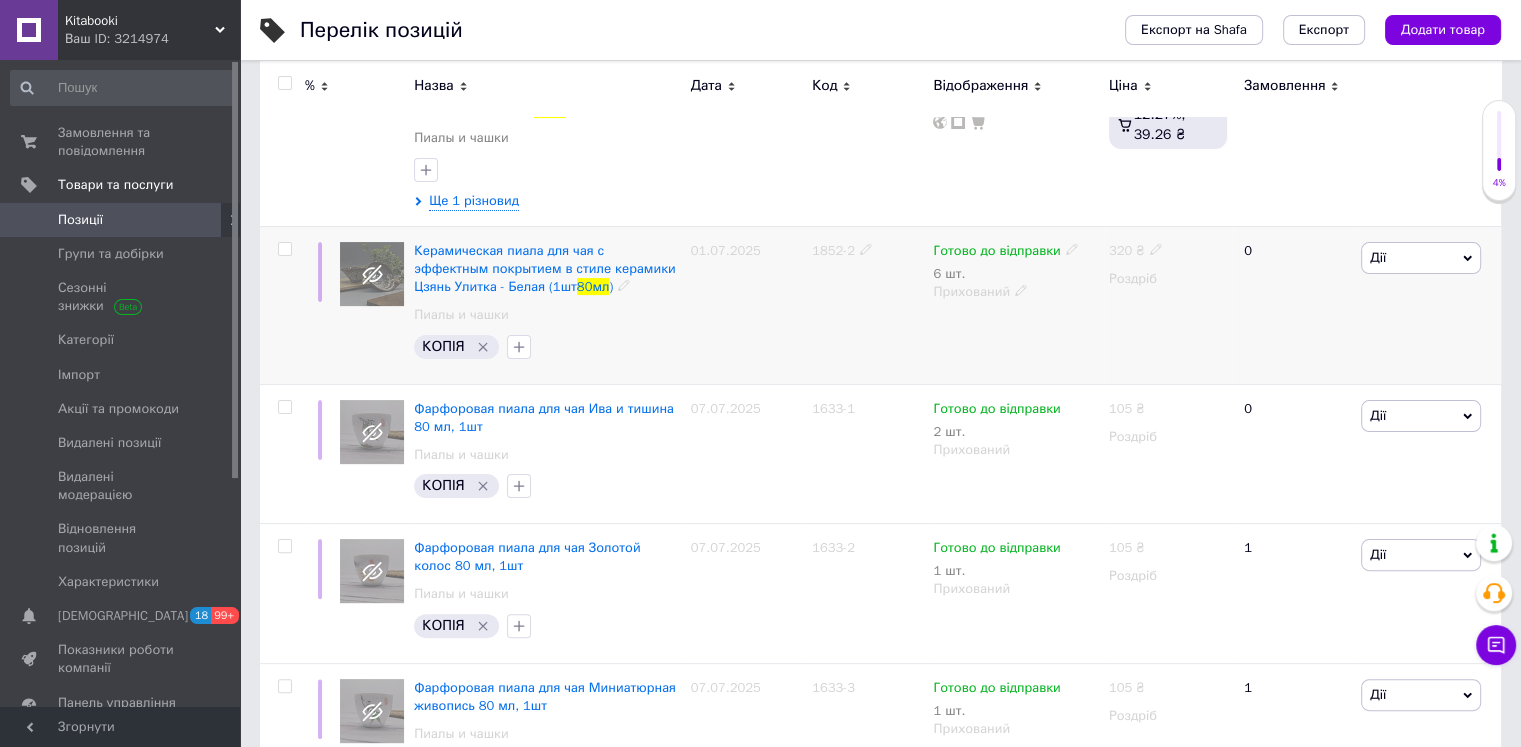 type on "80мл" 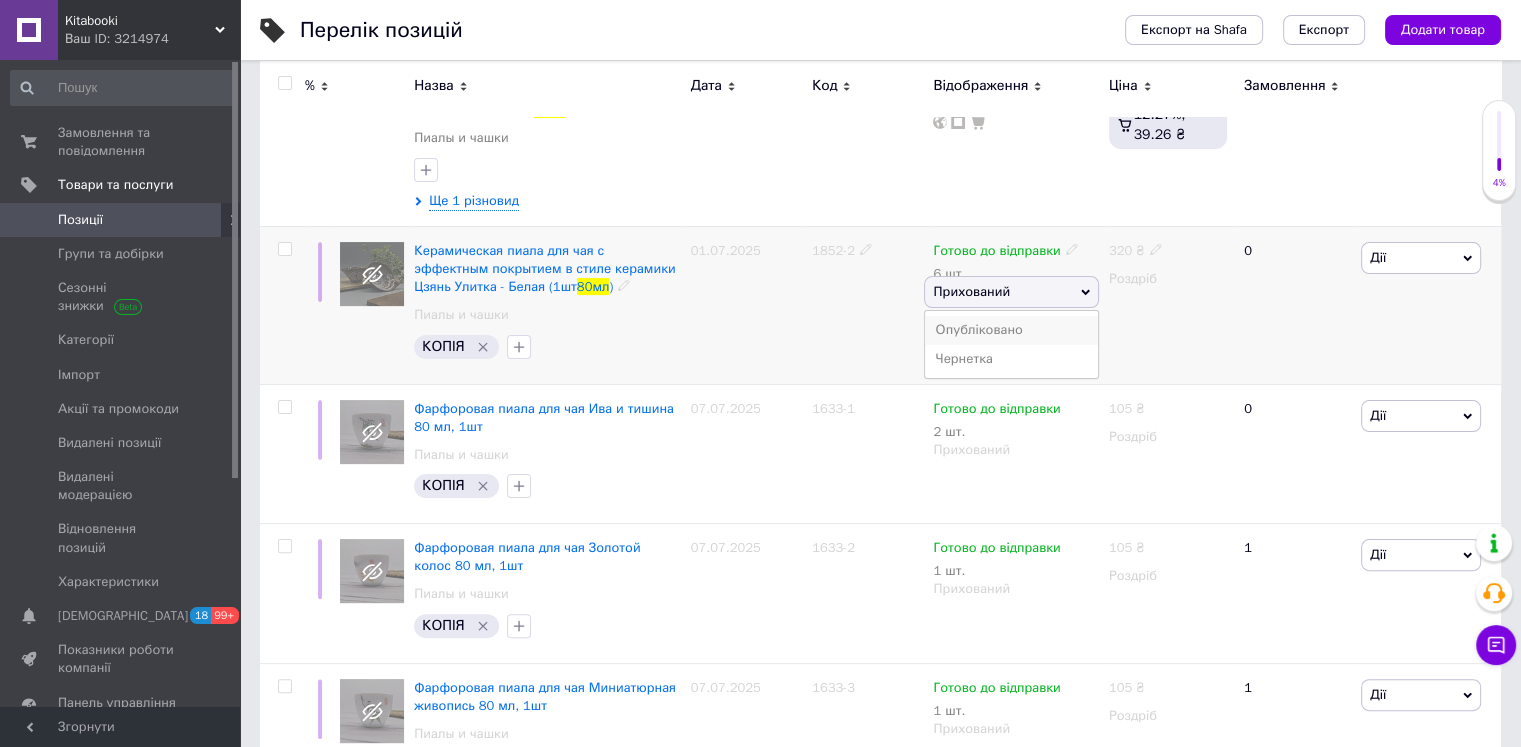 click on "Опубліковано" at bounding box center [1011, 330] 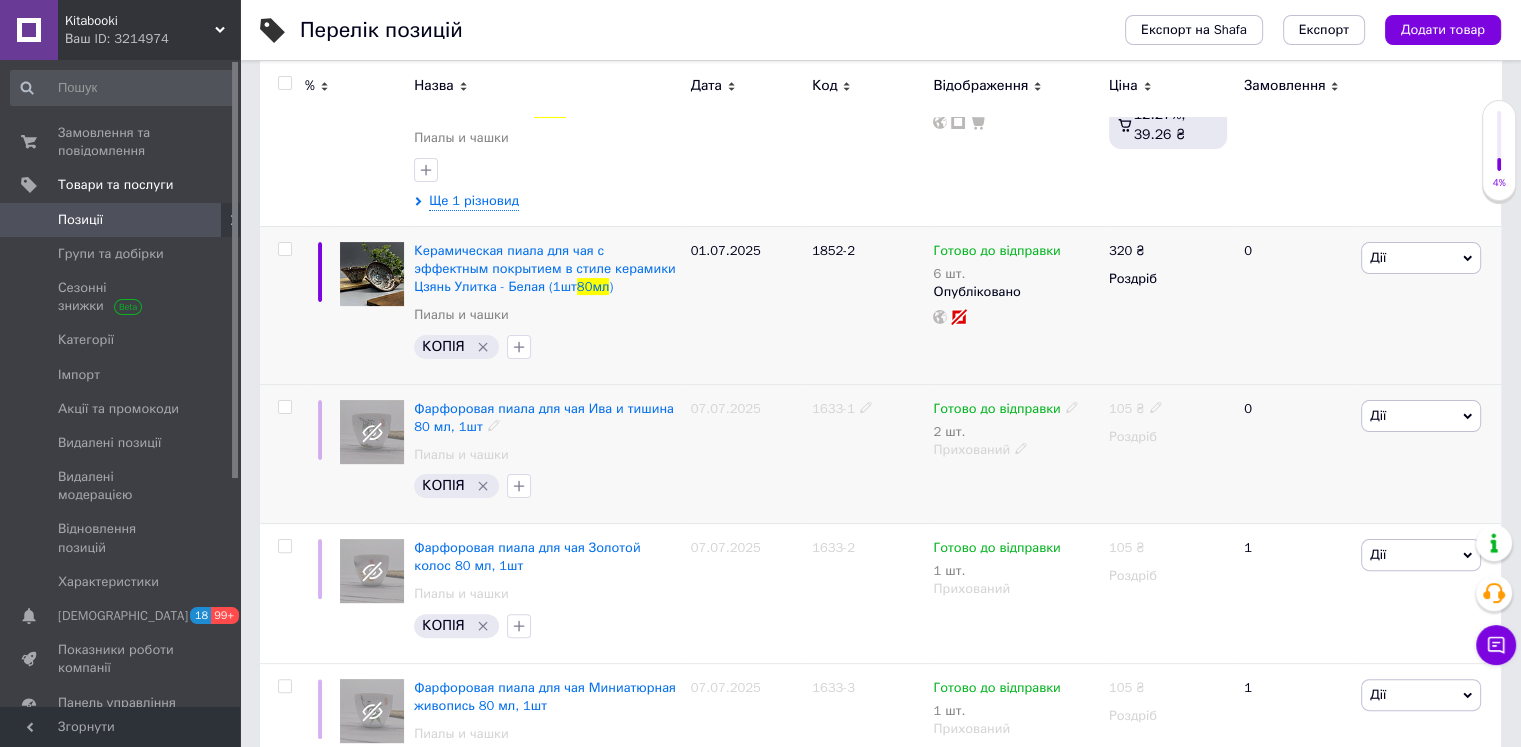 scroll, scrollTop: 200, scrollLeft: 0, axis: vertical 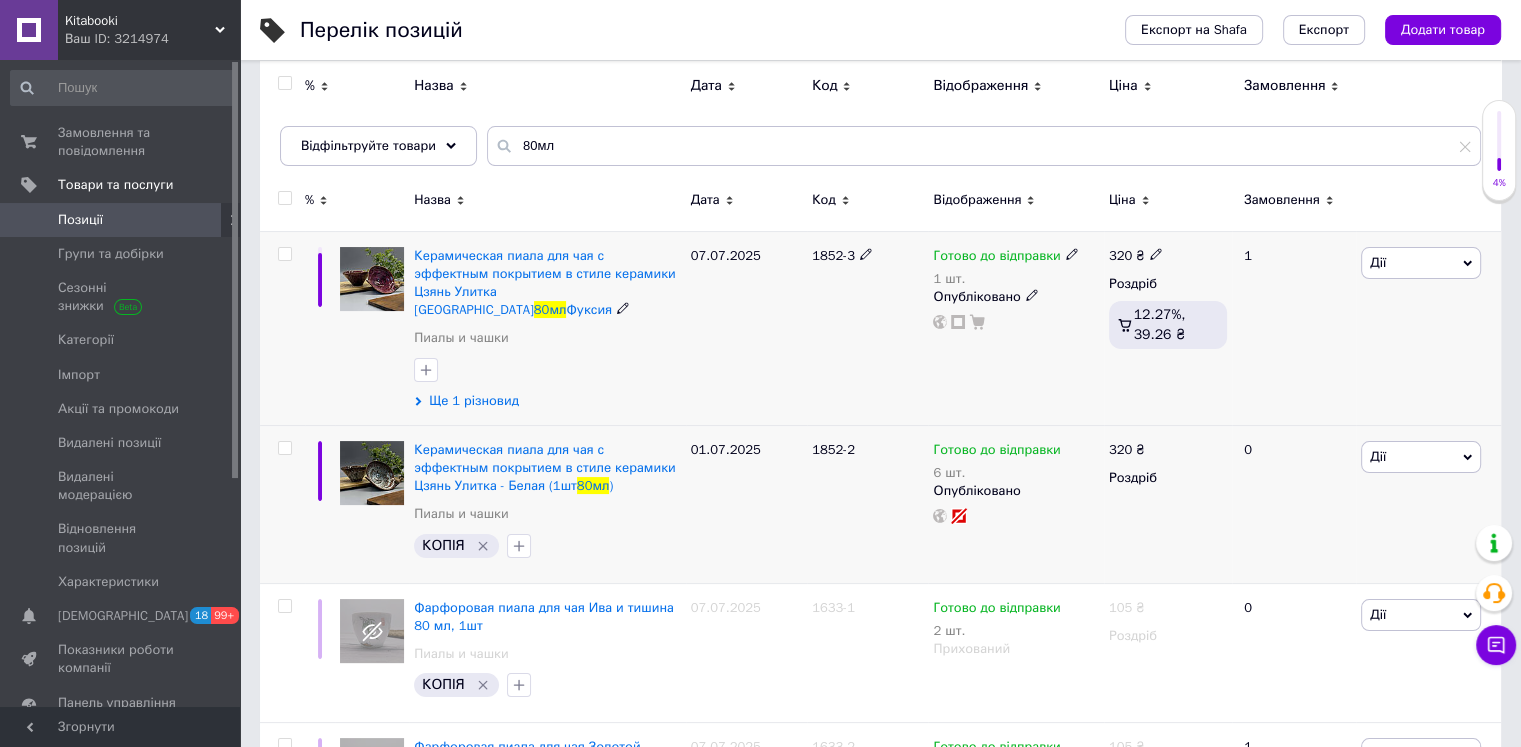 click on "Ще 1 різновид" at bounding box center [474, 401] 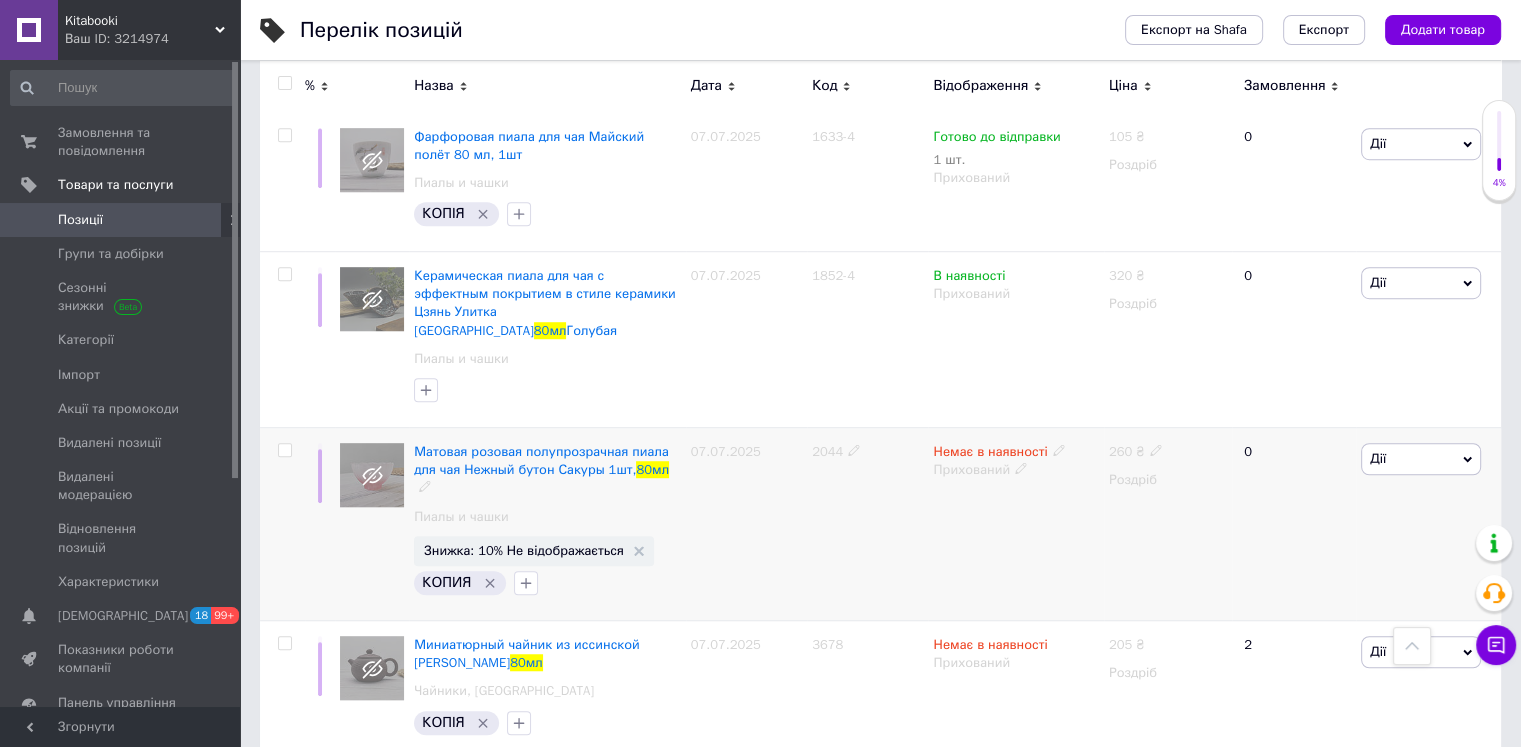 scroll, scrollTop: 1300, scrollLeft: 0, axis: vertical 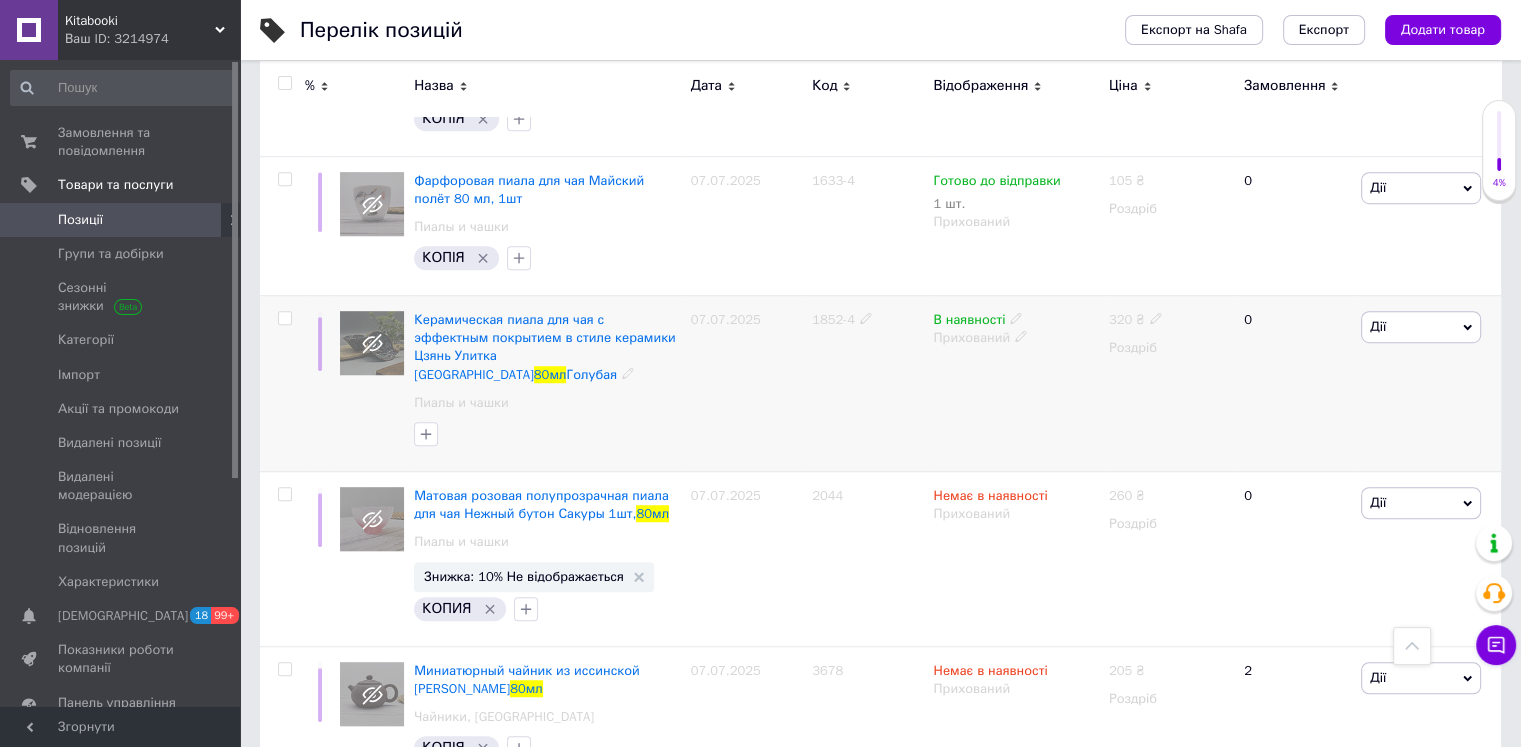 click on "Прихований" at bounding box center [1015, 338] 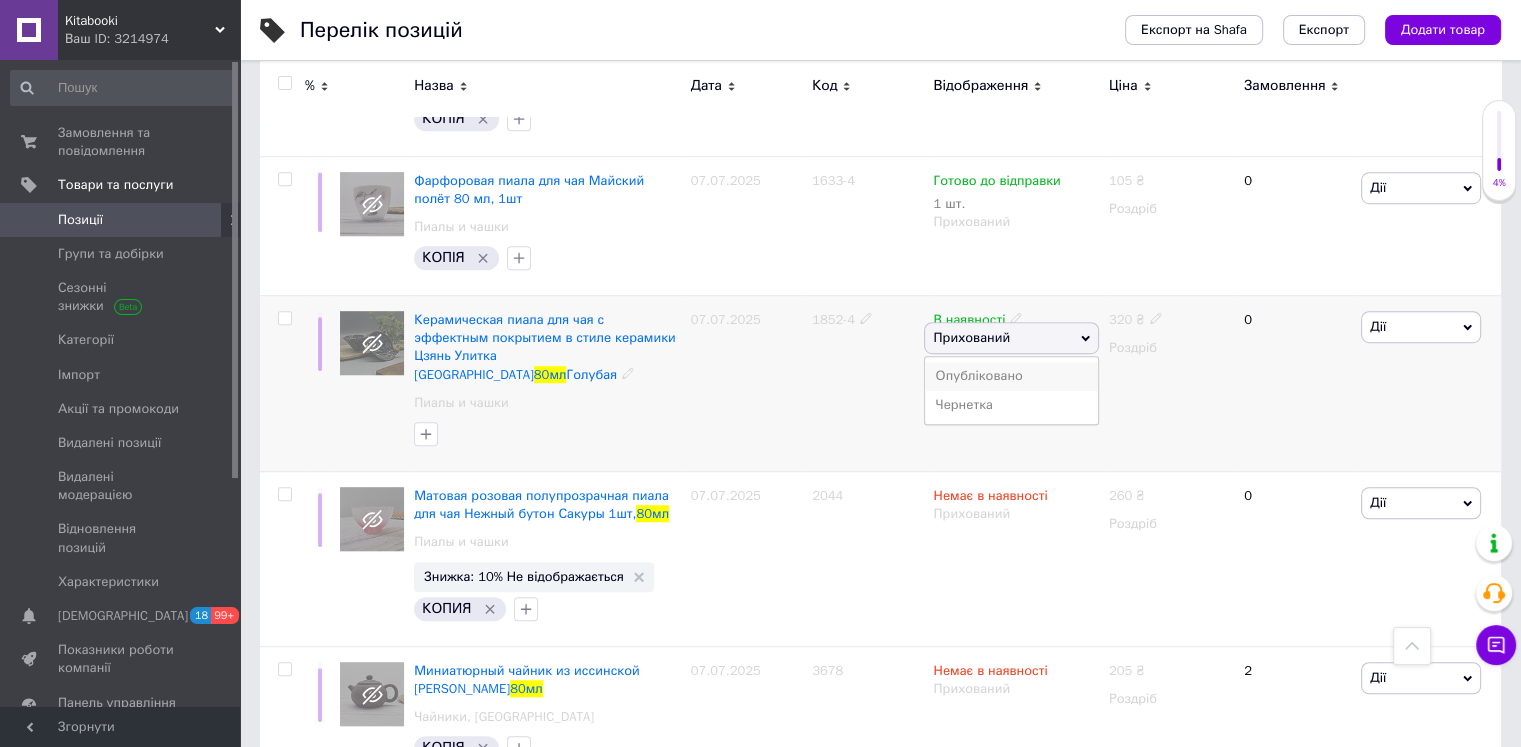 click on "Опубліковано" at bounding box center [1011, 376] 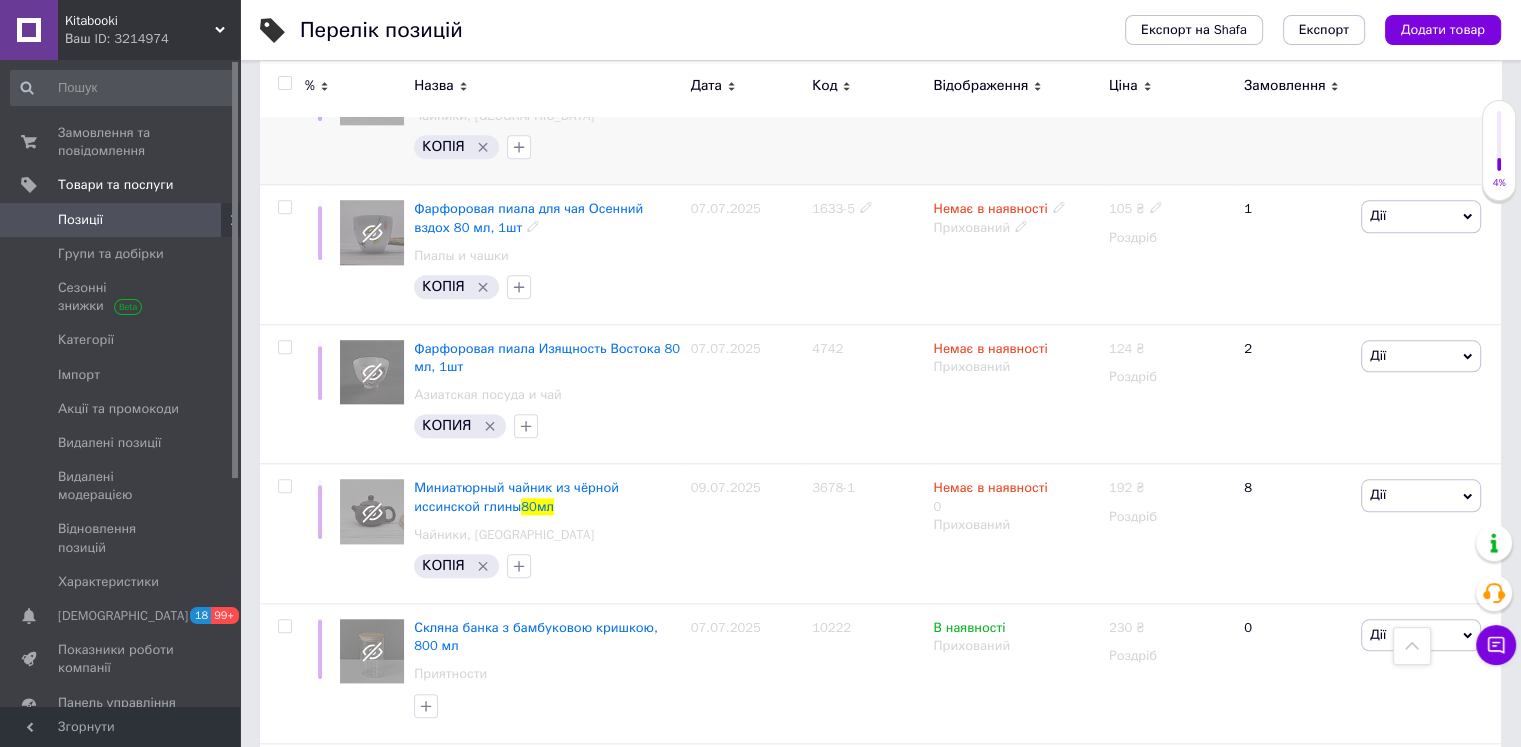 scroll, scrollTop: 2000, scrollLeft: 0, axis: vertical 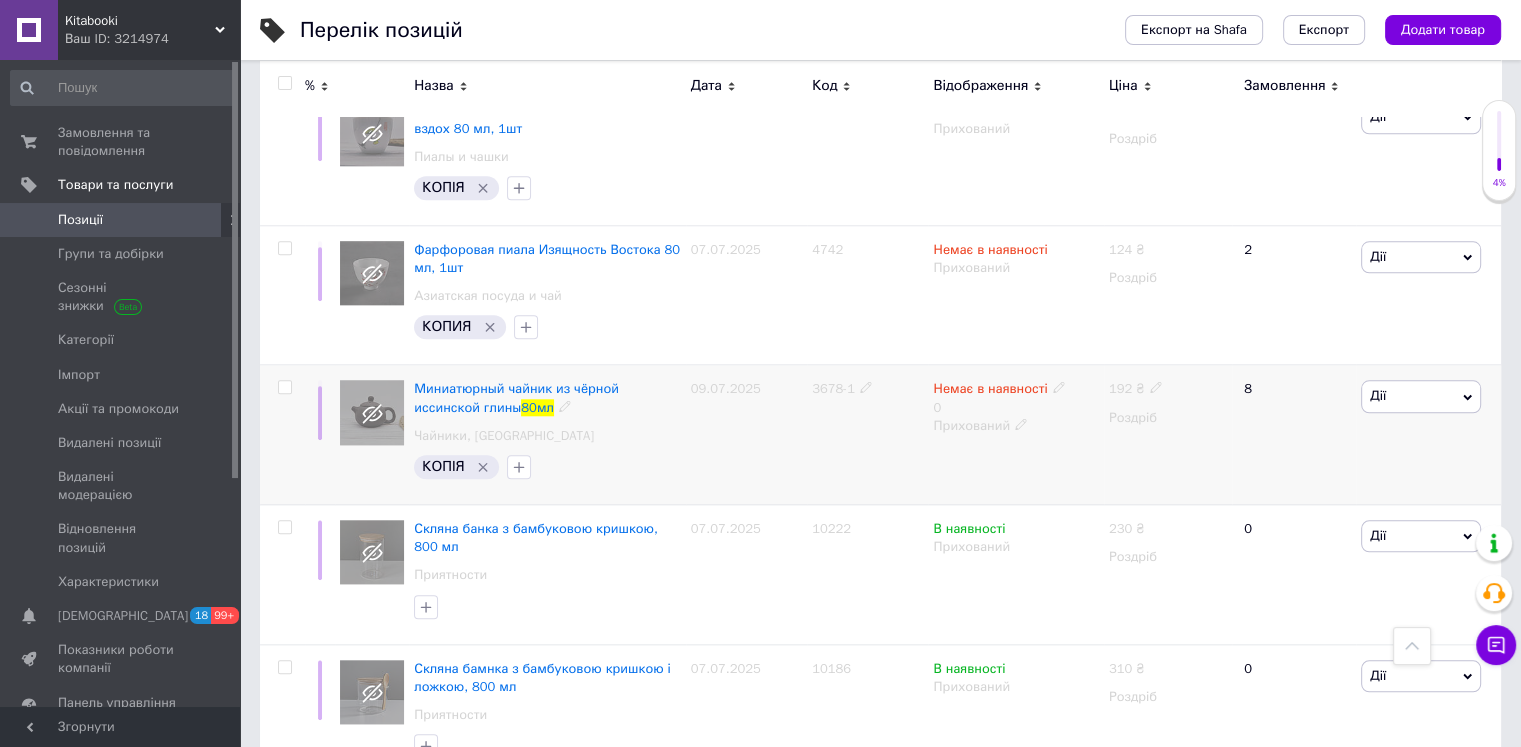 click on "Дії" at bounding box center (1421, 396) 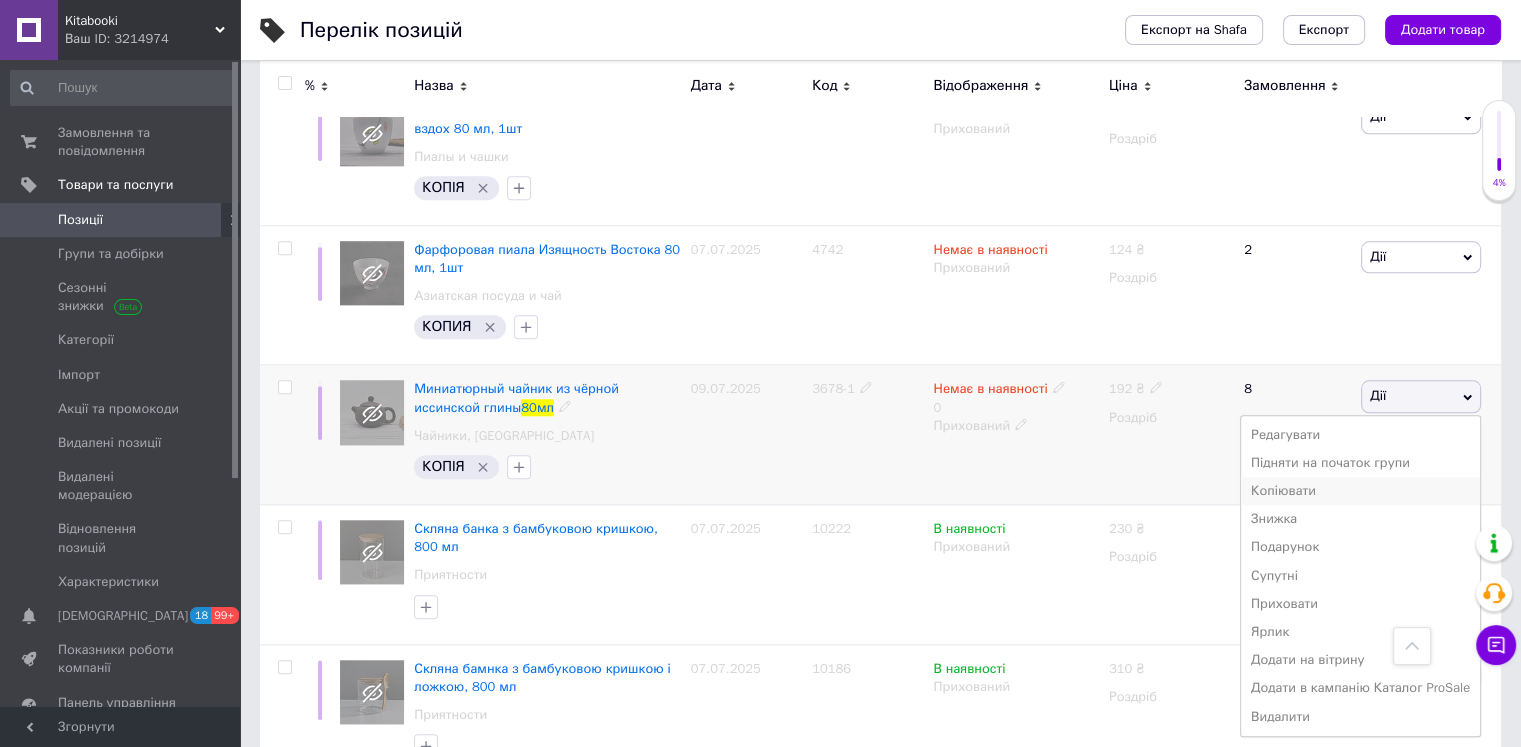 click on "Копіювати" at bounding box center (1360, 491) 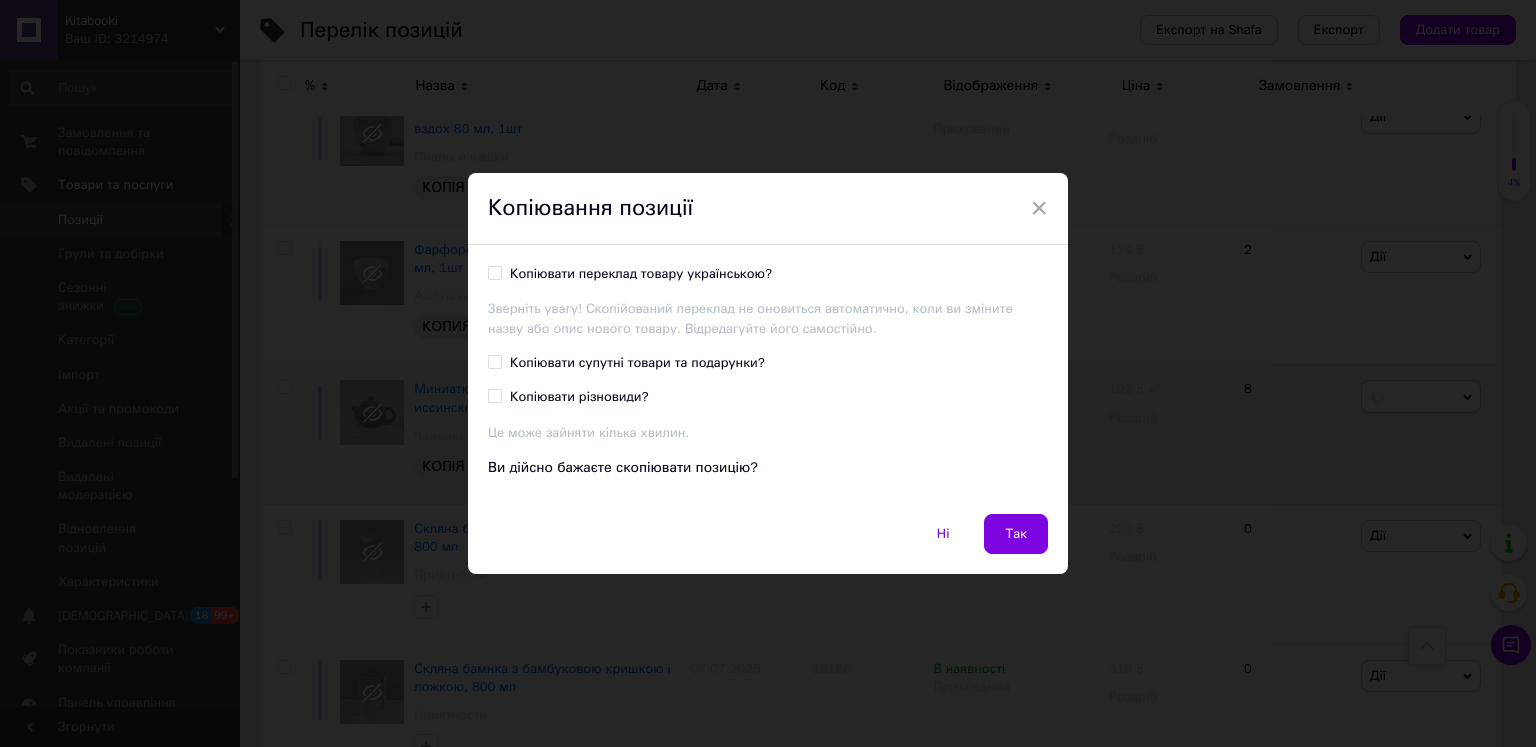 click on "Копіювати переклад товару українською? Зверніть увагу! Скопійований переклад не оновиться автоматично,
коли ви зміните назву або опис нового товару.
Відредагуйте його самостійно." at bounding box center [768, 301] 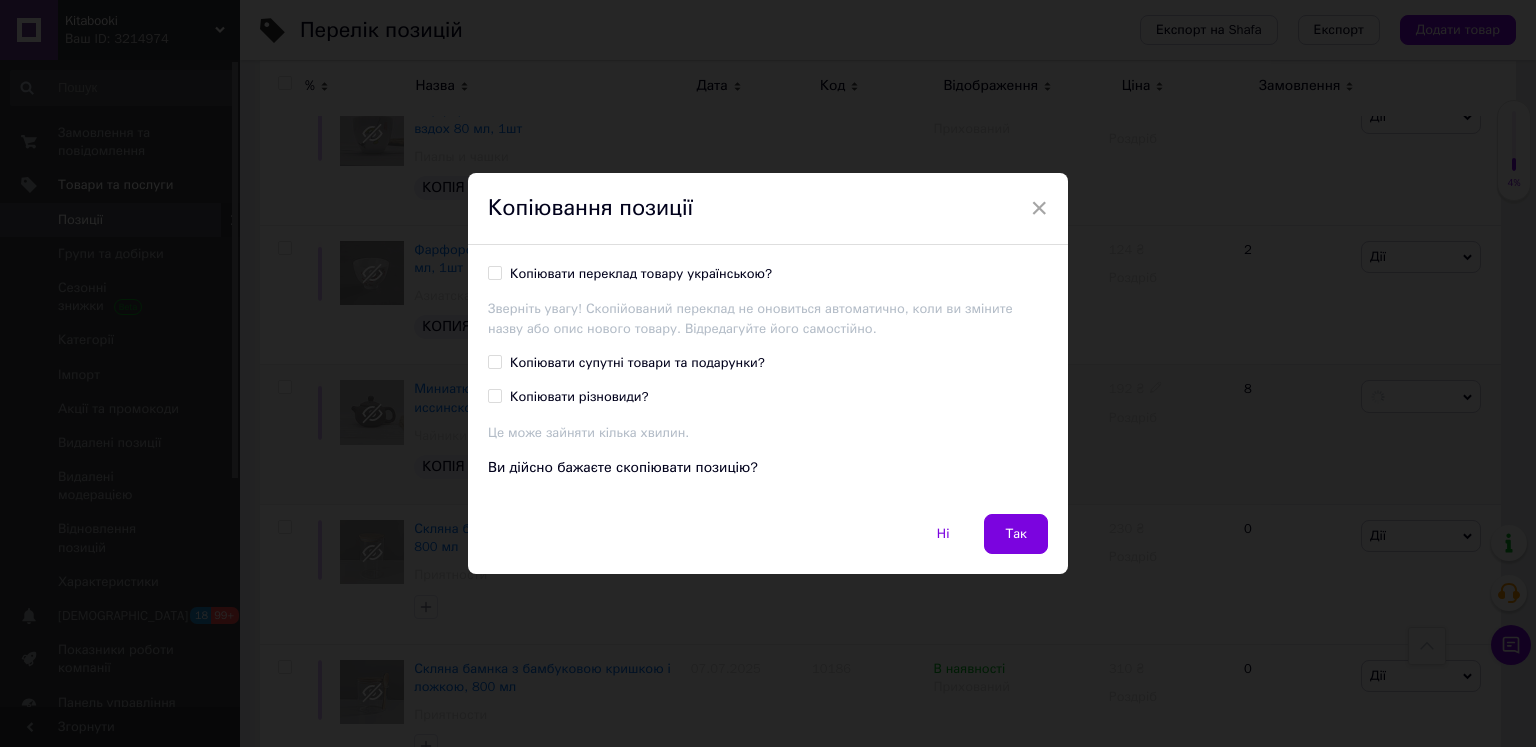 click on "Копіювати переклад товару українською?" at bounding box center [641, 274] 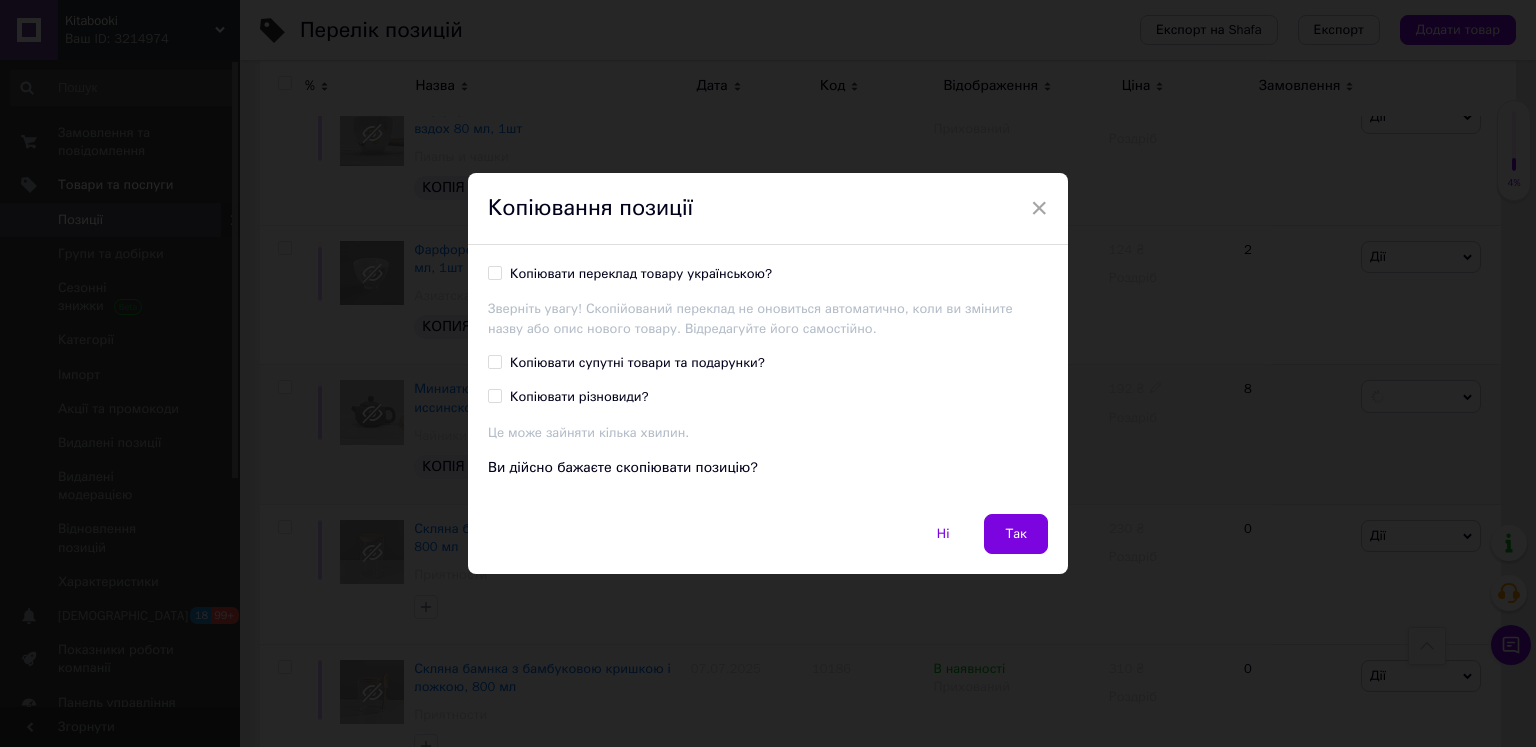 click on "Копіювати переклад товару українською?" at bounding box center [494, 272] 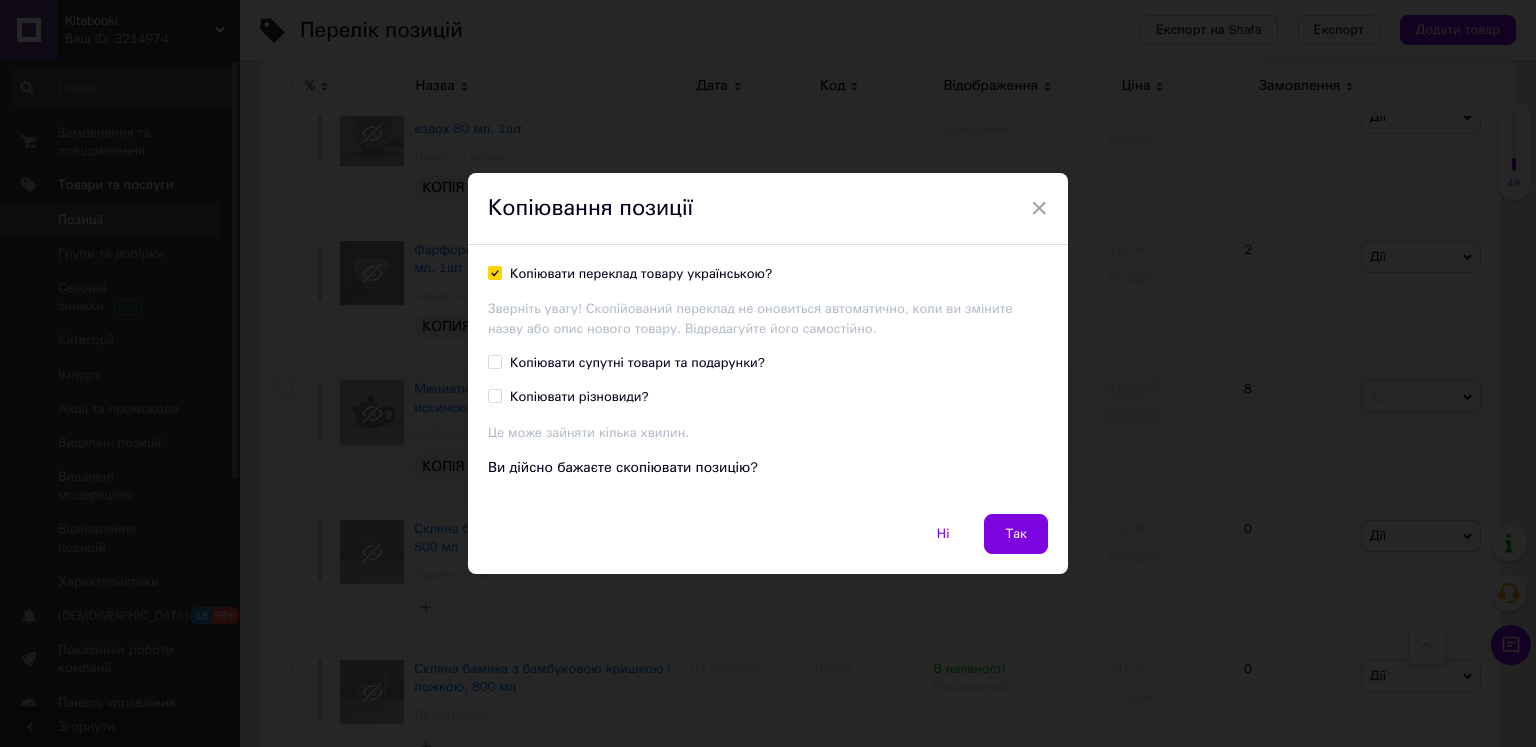 checkbox on "true" 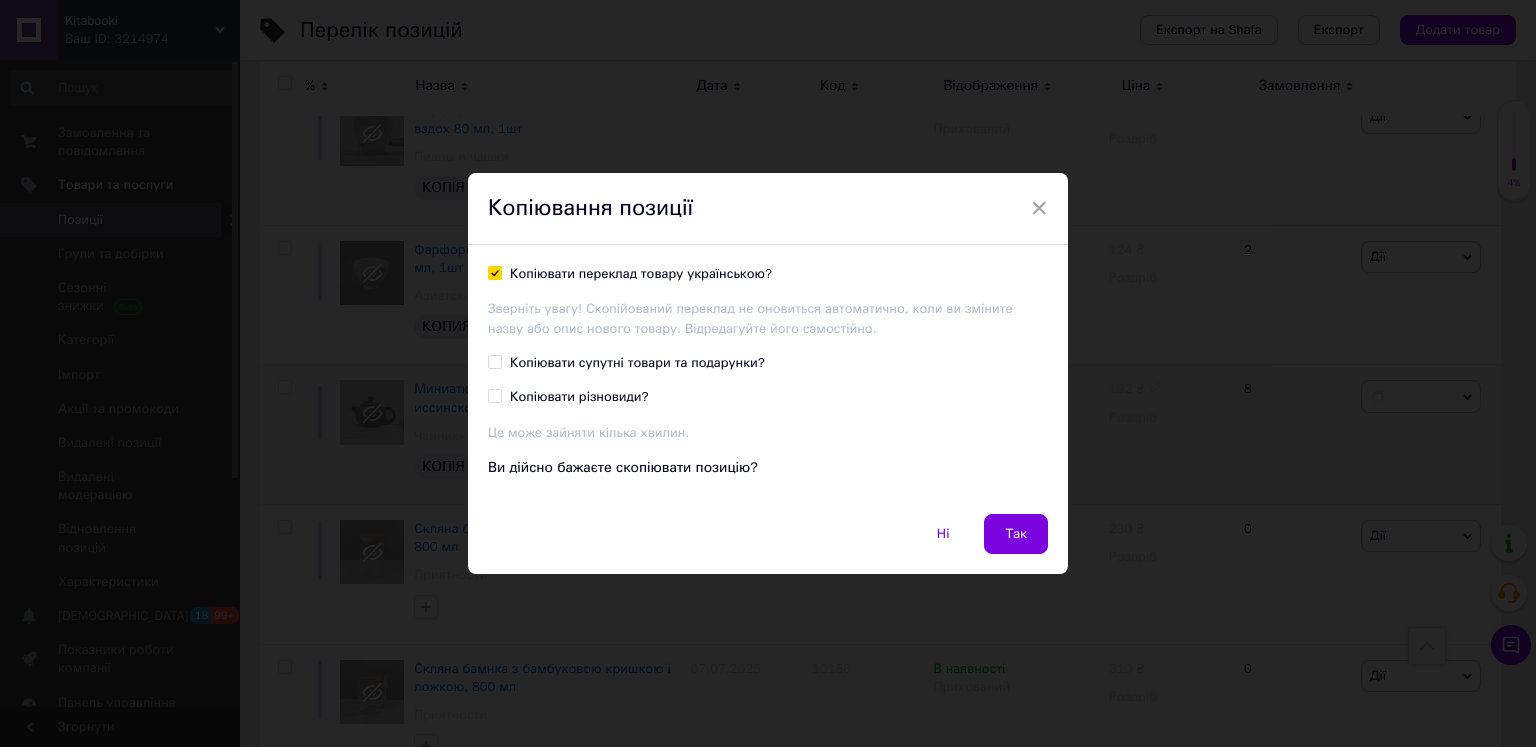 click on "Копіювати переклад товару українською? Зверніть увагу! Скопійований переклад не оновиться автоматично,
коли ви зміните назву або опис нового товару.
Відредагуйте його самостійно. Копіювати супутні товари та подарунки? Копіювати різновиди? Це може зайняти кілька хвилин. Ви дійсно бажаєте скопіювати позицію?" at bounding box center [768, 379] 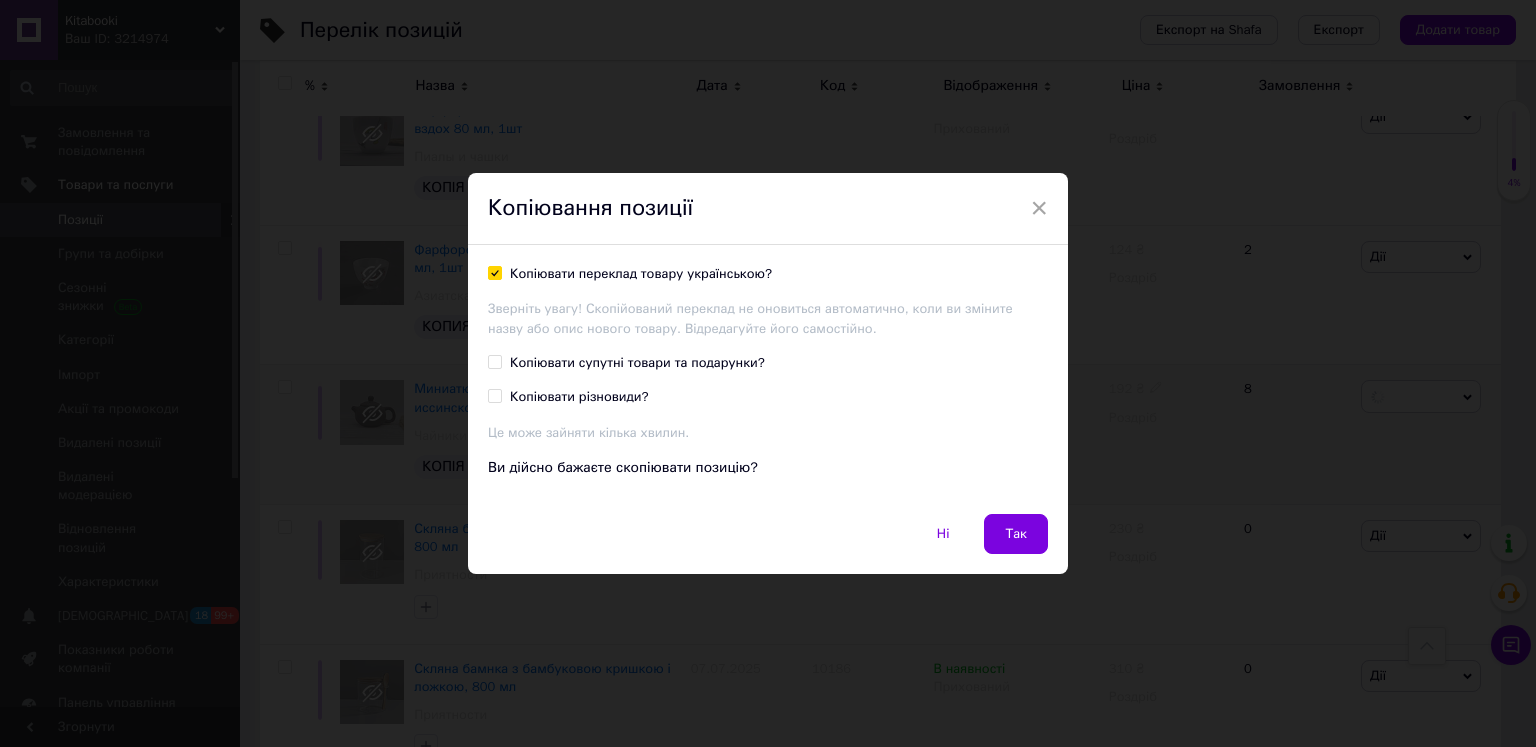 click on "Копіювати супутні товари та подарунки?" at bounding box center [637, 363] 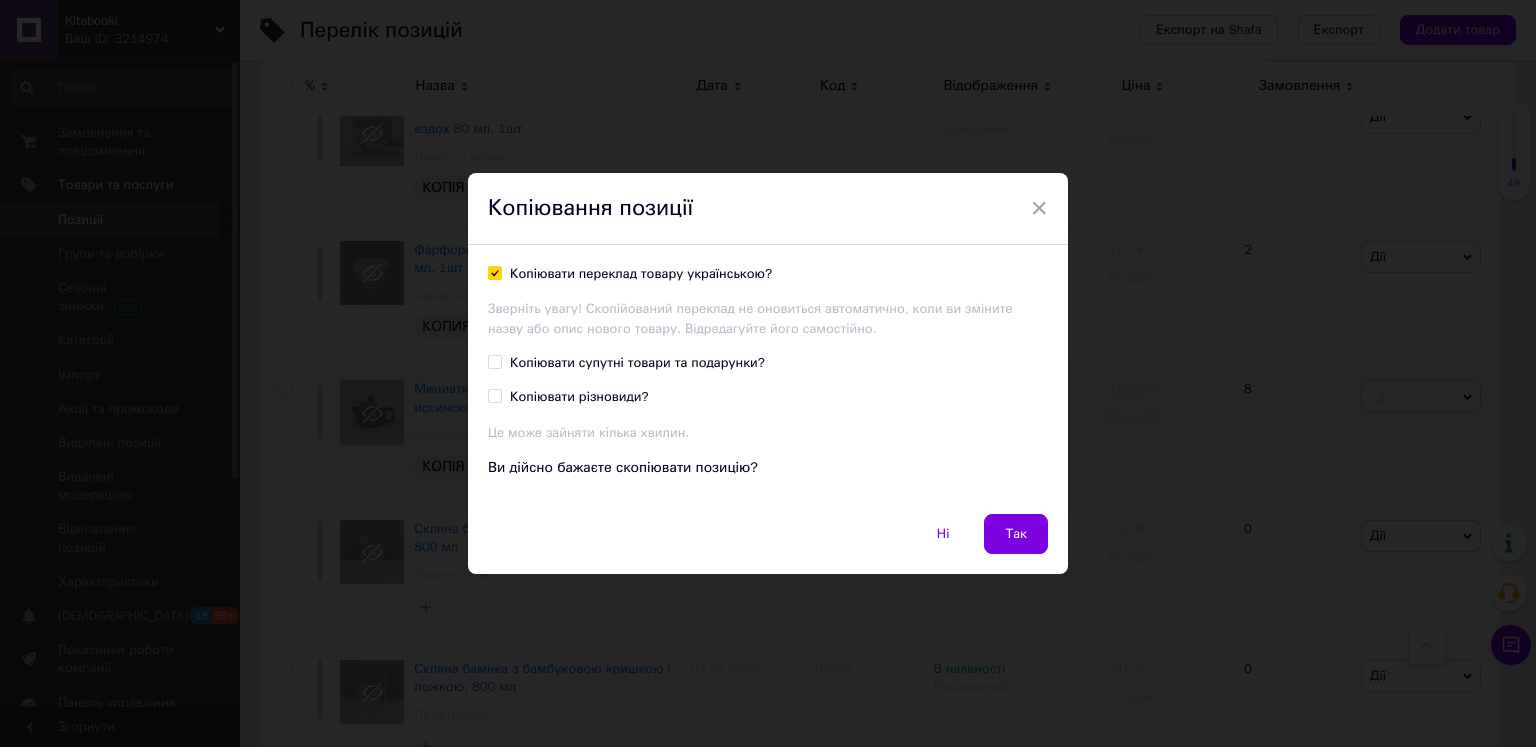 click on "Копіювати супутні товари та подарунки?" at bounding box center (494, 361) 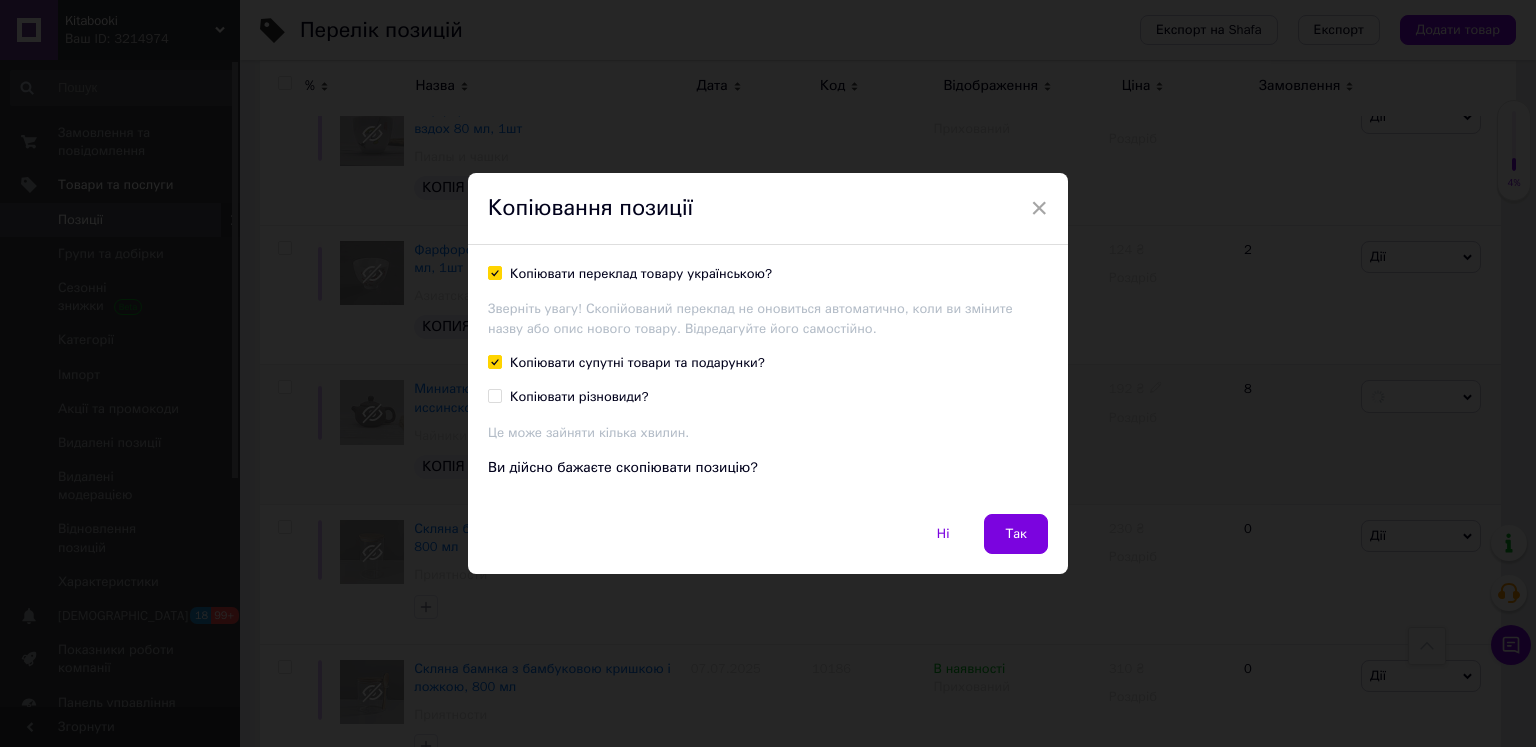 checkbox on "true" 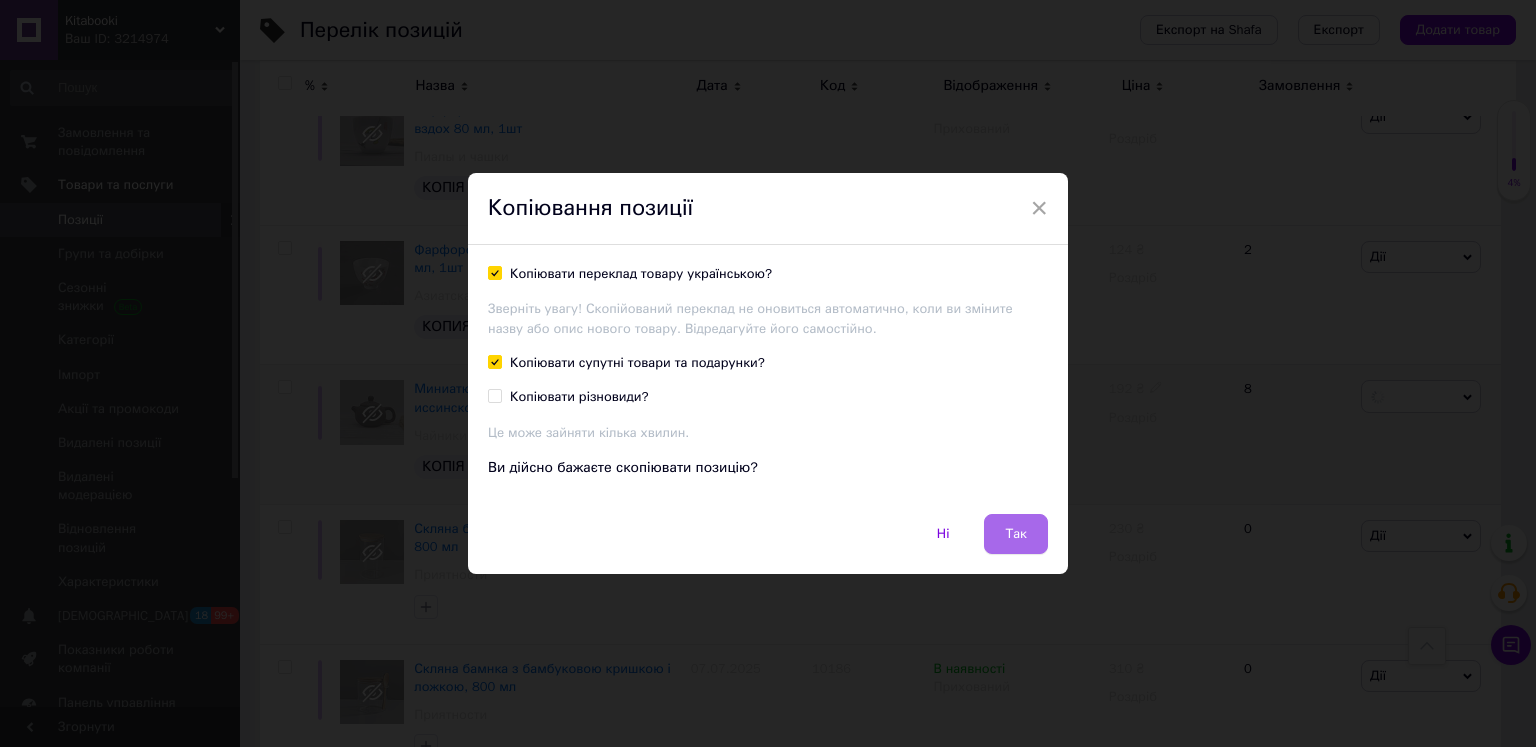 click on "Так" at bounding box center [1016, 534] 